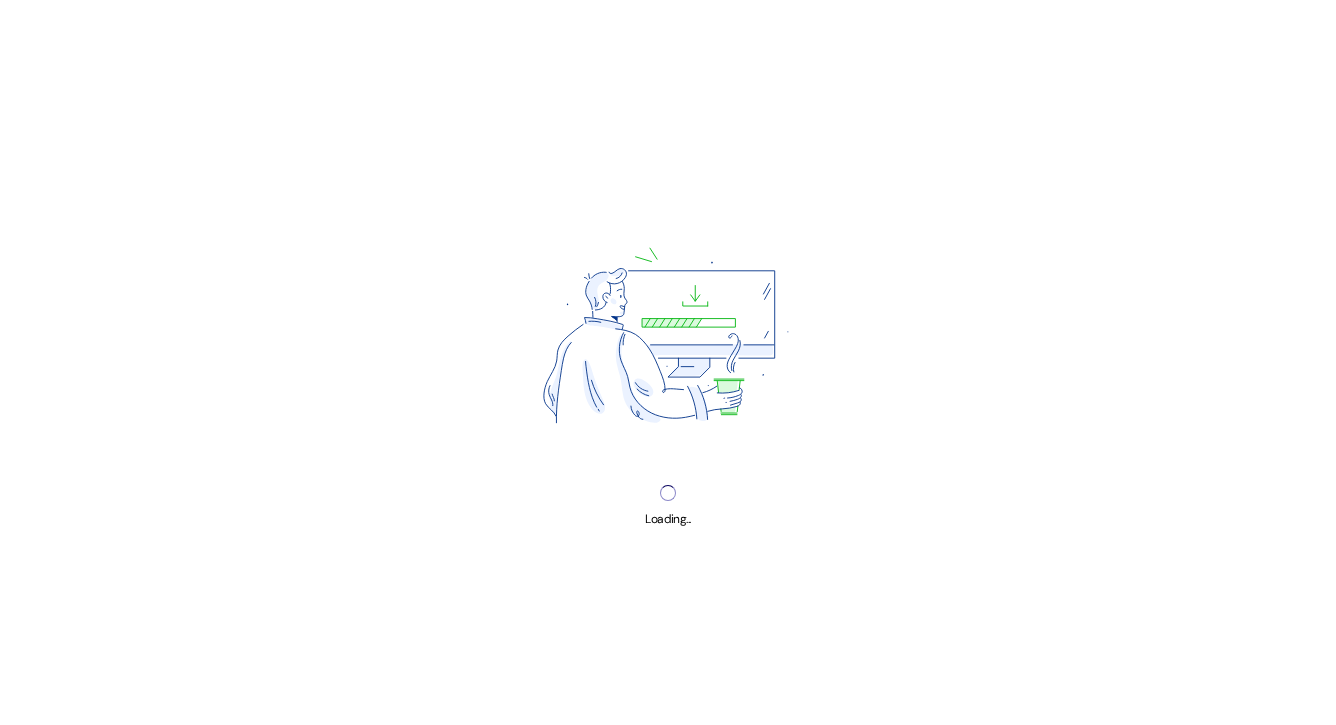 scroll, scrollTop: 0, scrollLeft: 0, axis: both 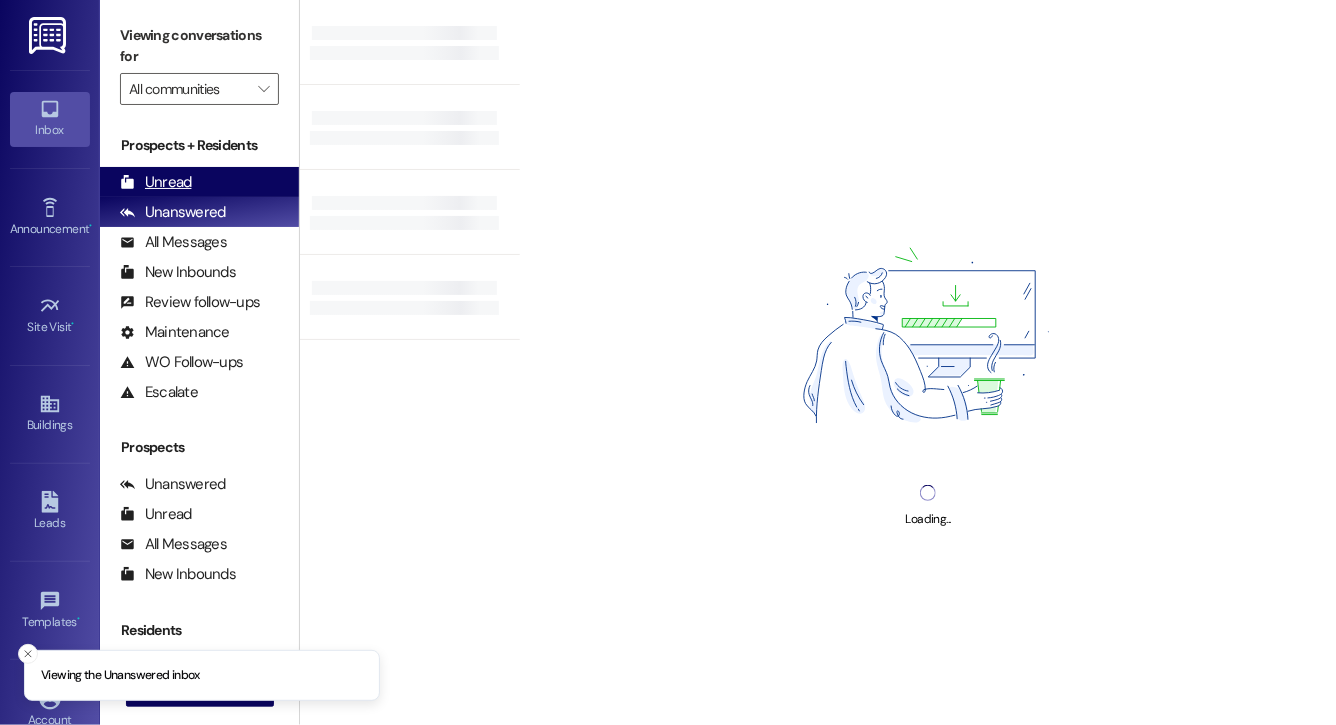 click on "Unread (0)" at bounding box center [199, 182] 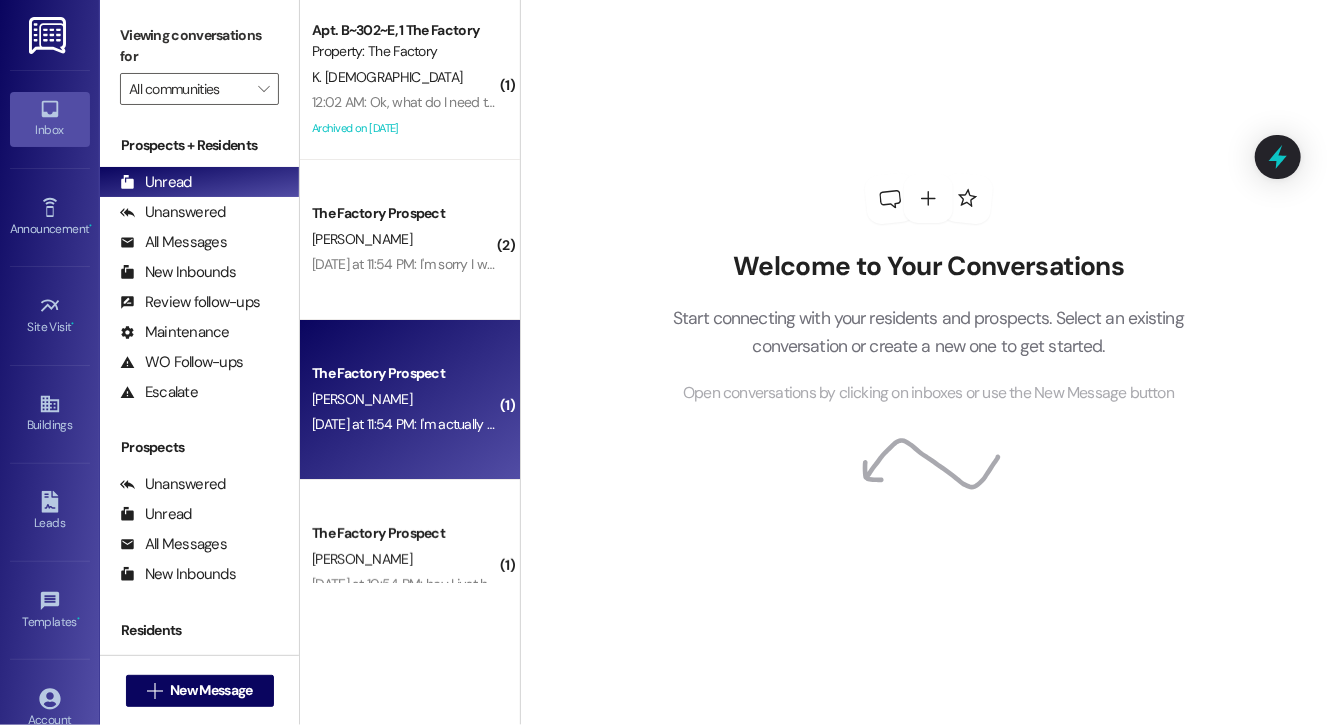scroll, scrollTop: 56, scrollLeft: 0, axis: vertical 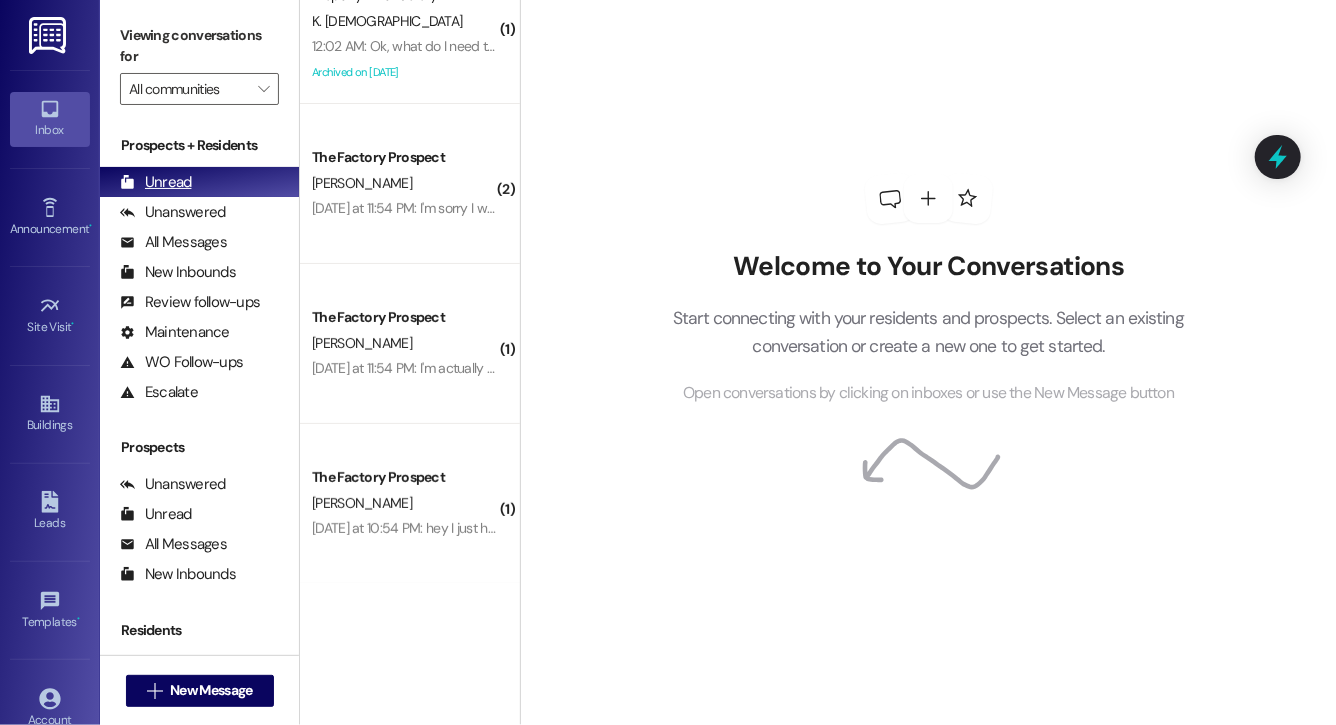 click on "Unread (0)" at bounding box center (199, 182) 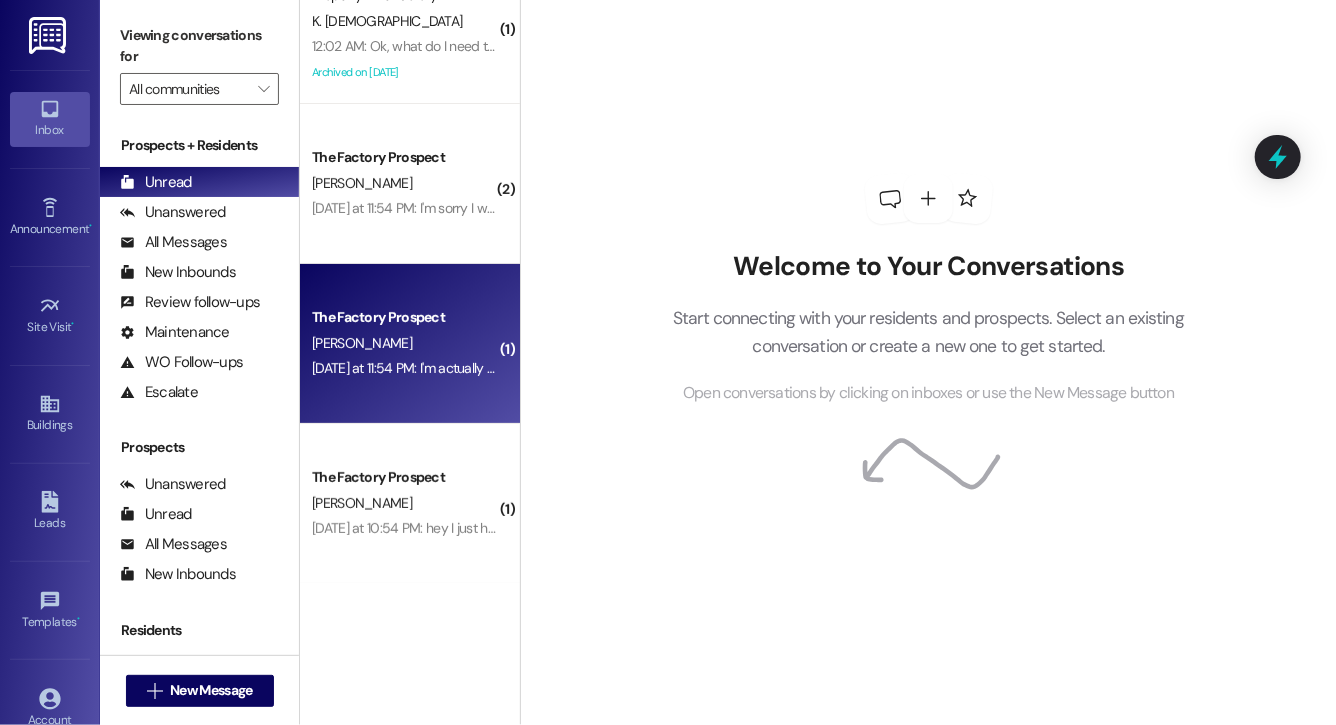 scroll, scrollTop: 0, scrollLeft: 0, axis: both 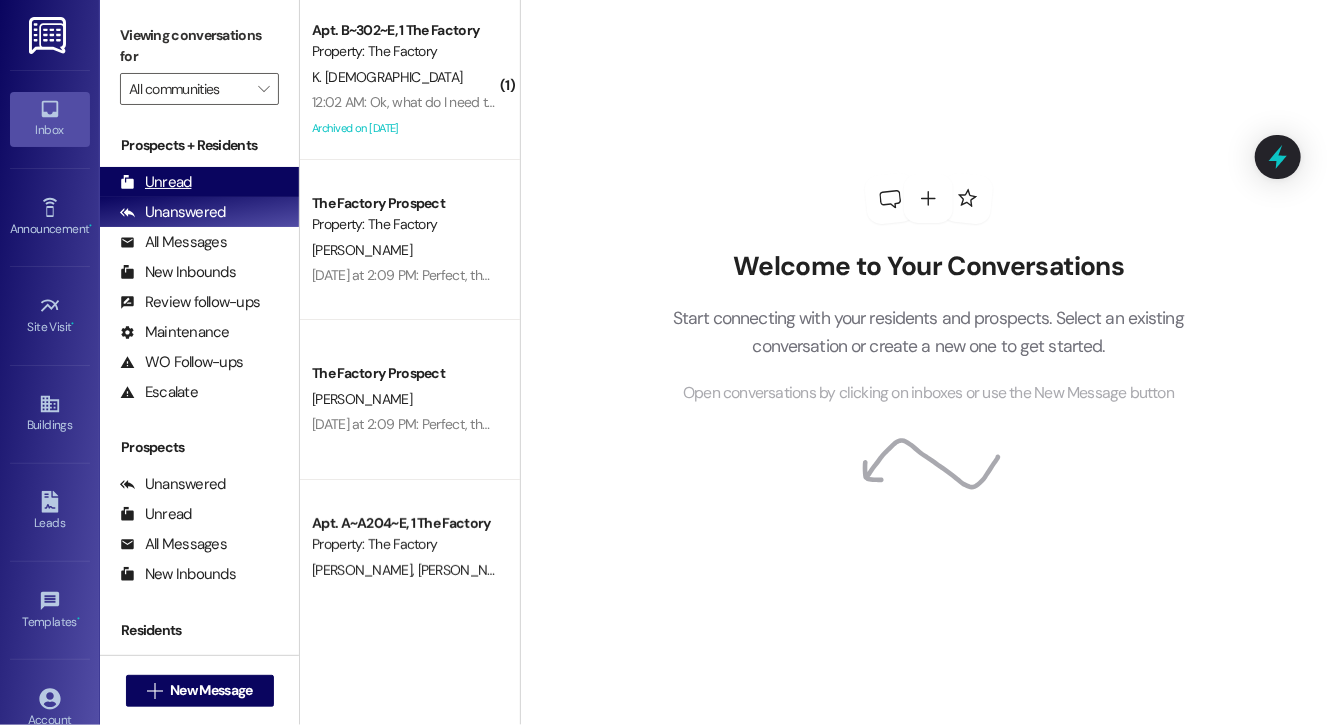 click on "Unread (0)" at bounding box center [199, 182] 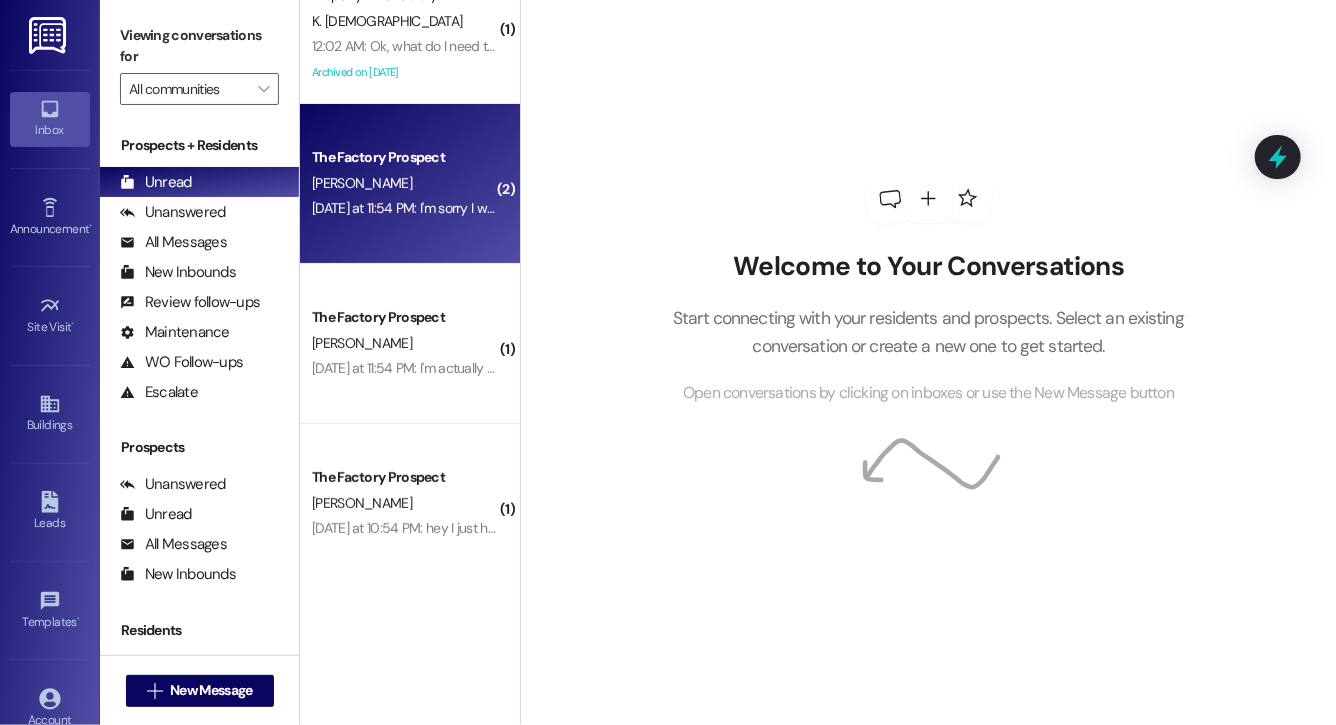 scroll, scrollTop: 0, scrollLeft: 0, axis: both 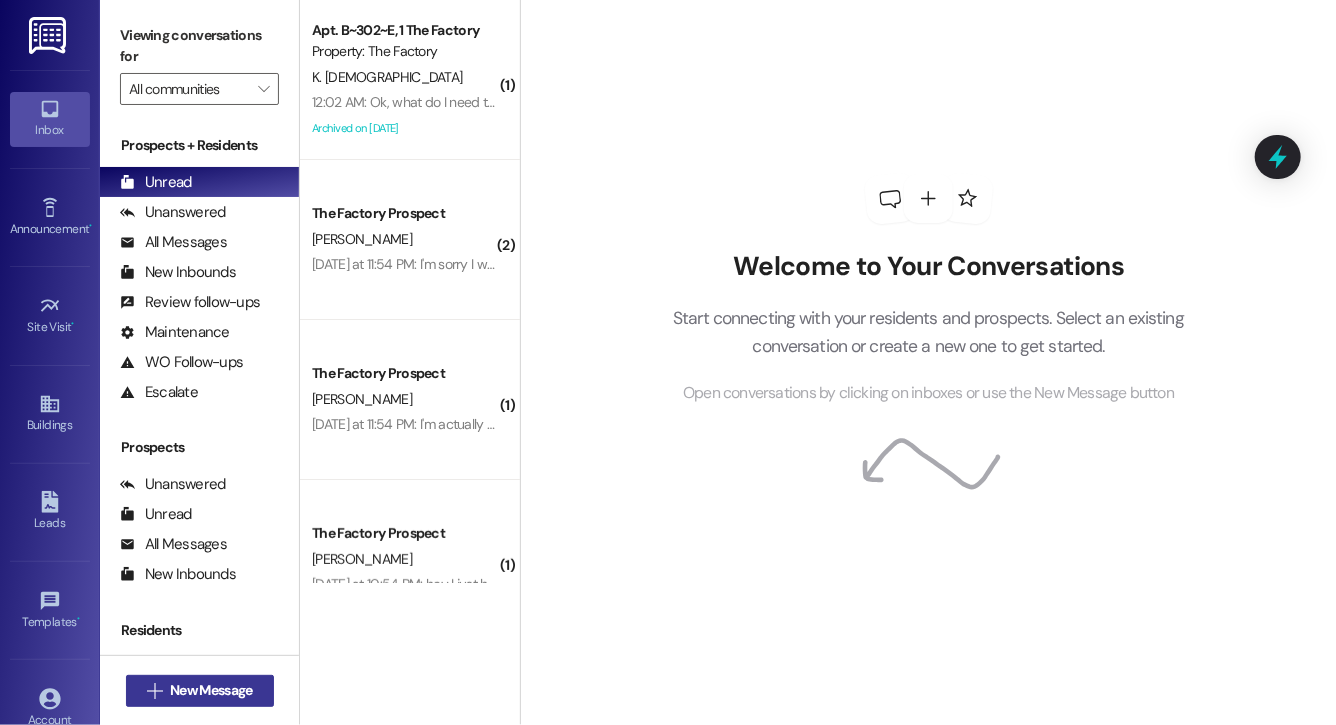 click on "New Message" at bounding box center (211, 690) 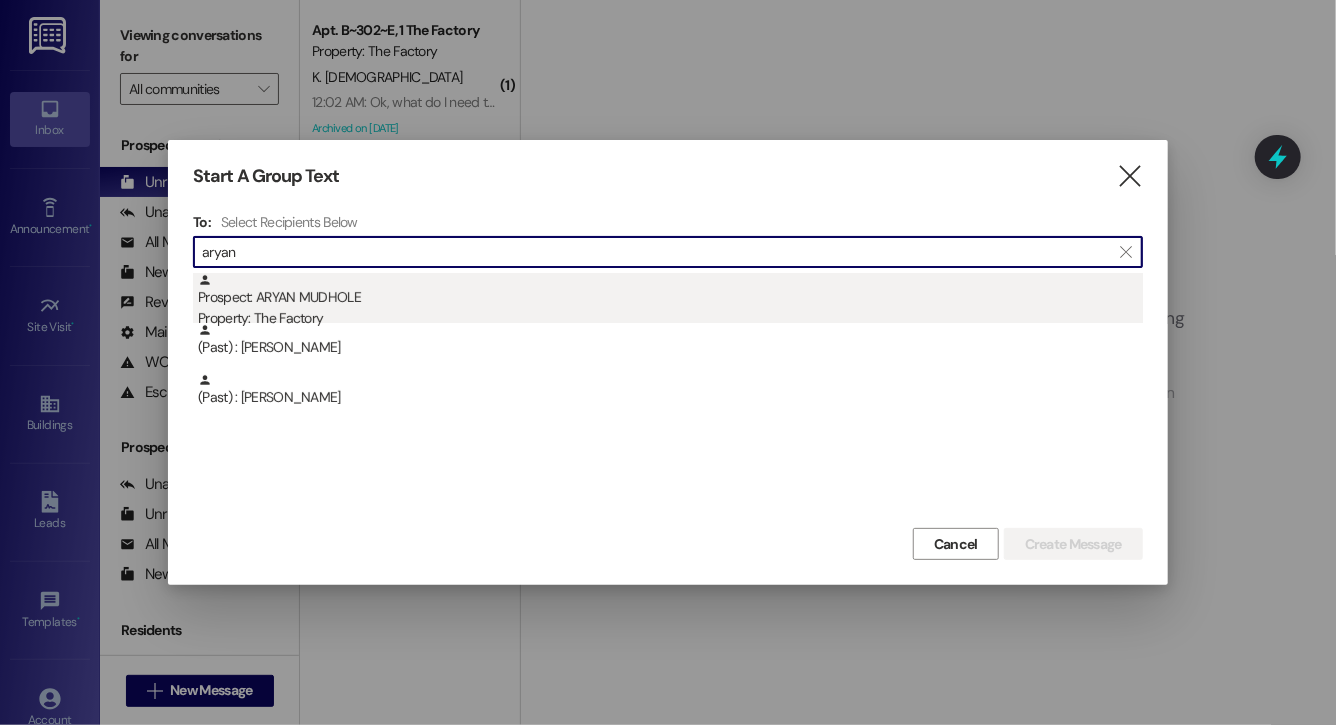 type on "aryan" 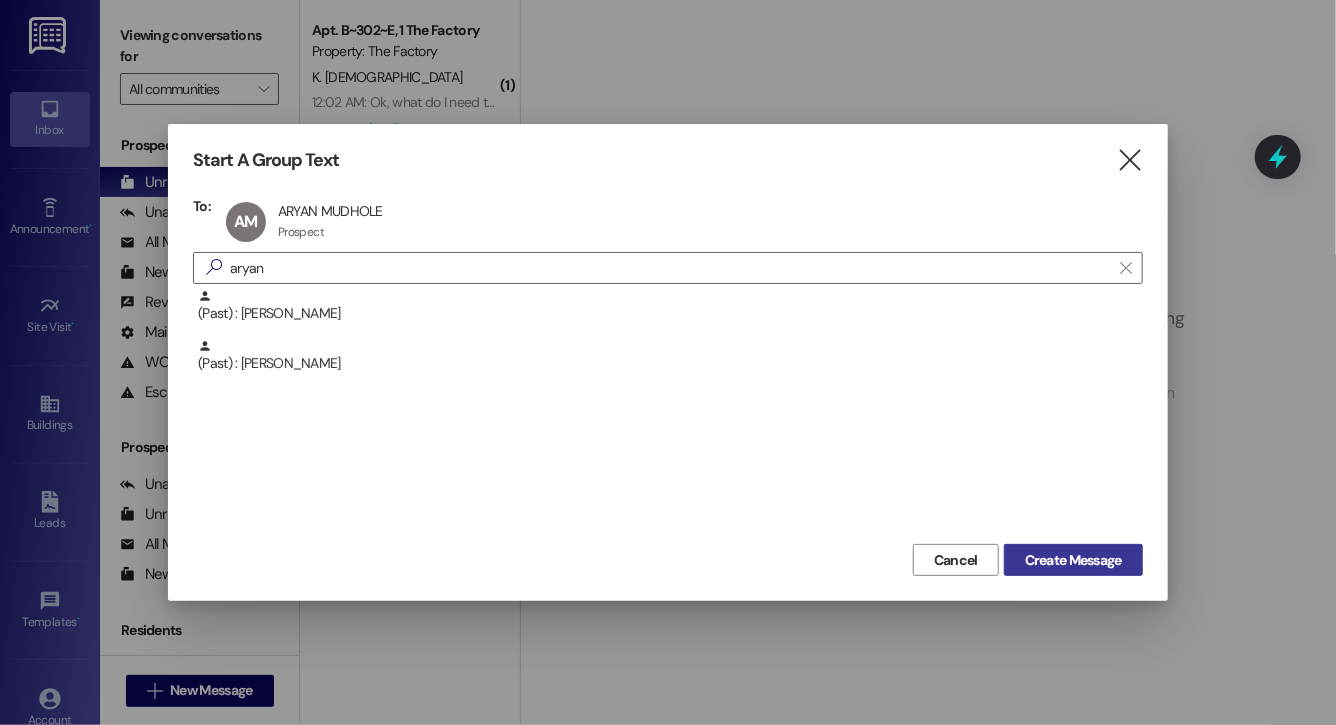 click on "Create Message" at bounding box center (1073, 560) 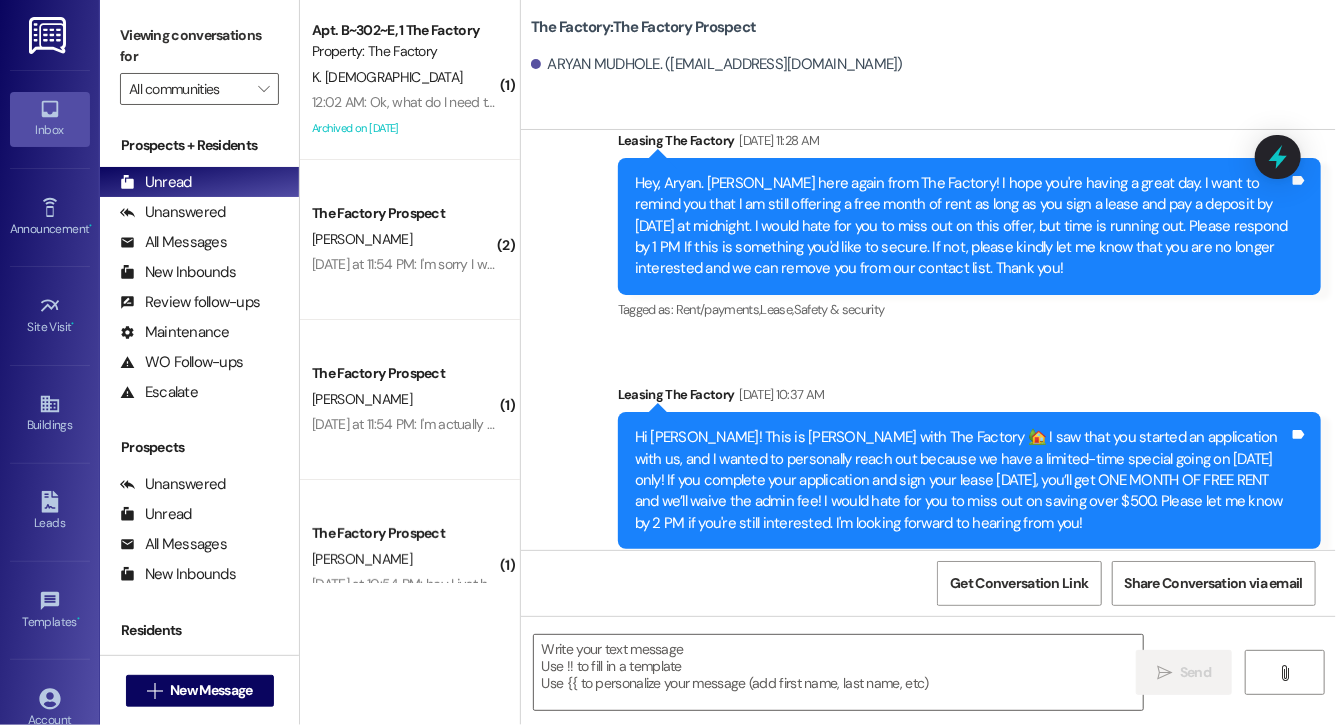 scroll, scrollTop: 14338, scrollLeft: 0, axis: vertical 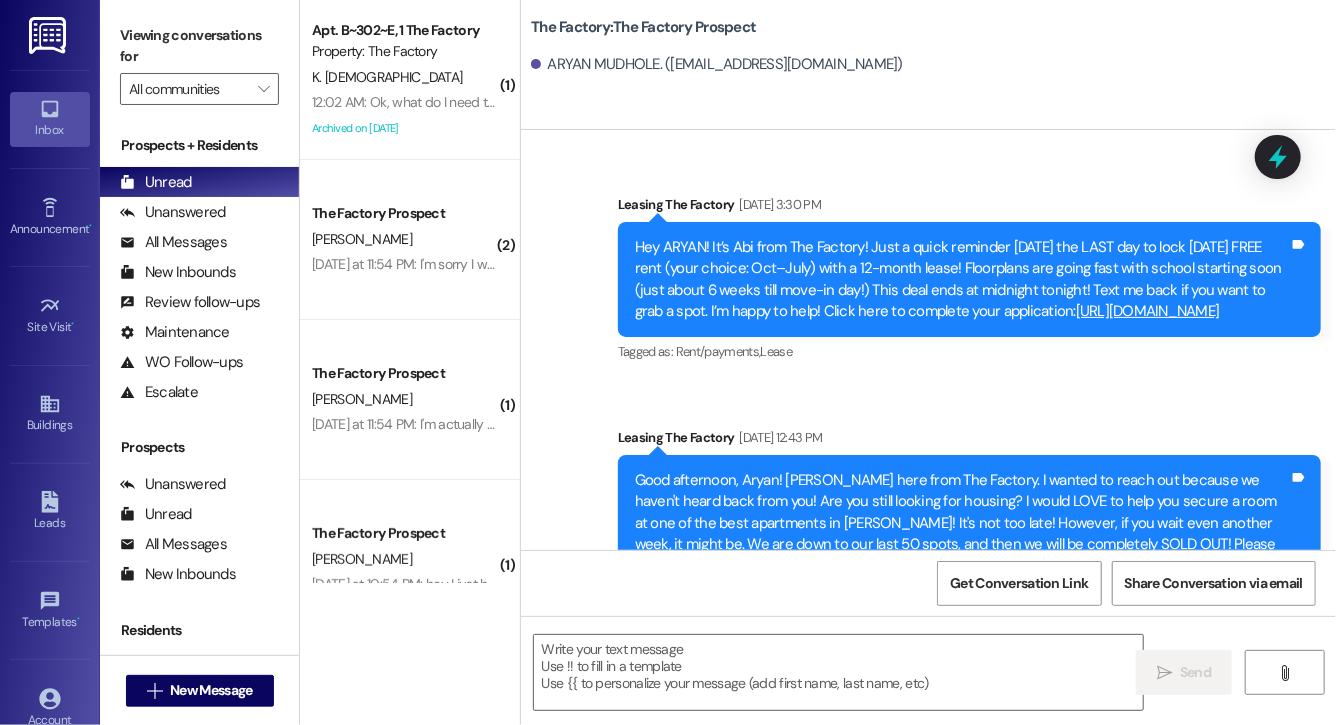 drag, startPoint x: 633, startPoint y: 410, endPoint x: 831, endPoint y: 531, distance: 232.04526 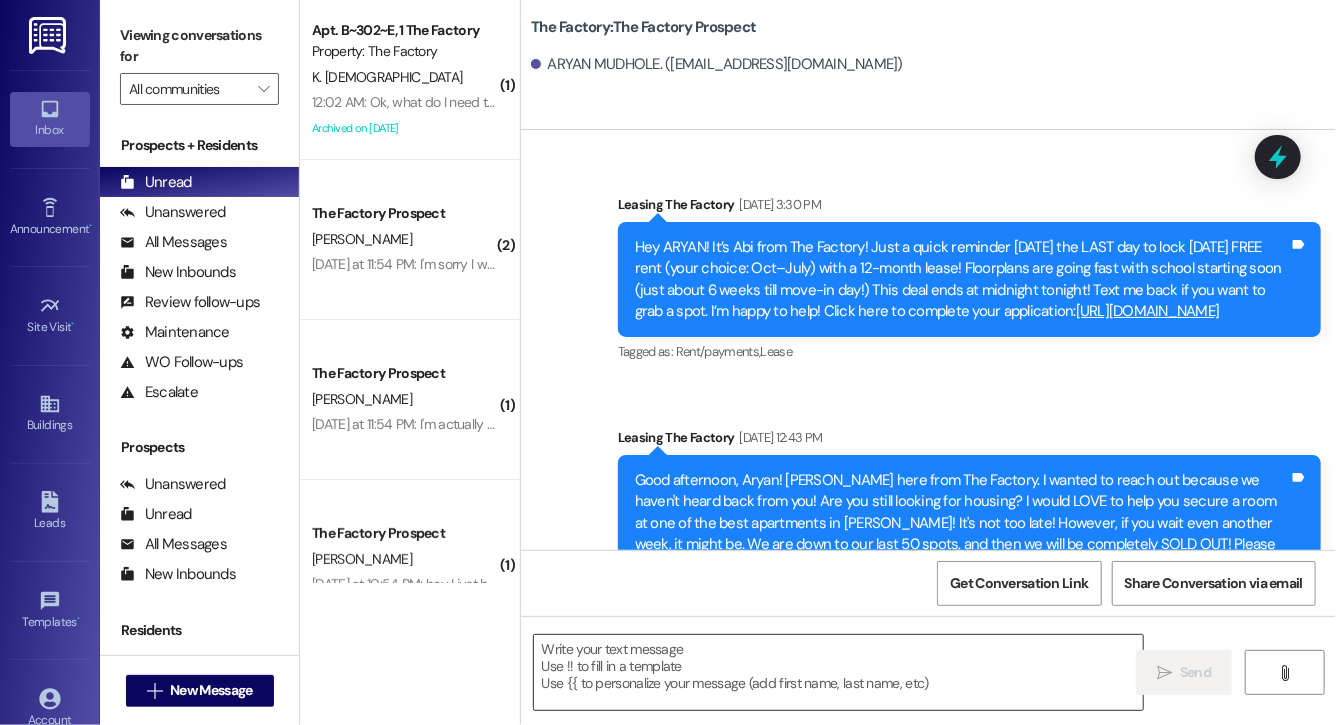 click at bounding box center (838, 672) 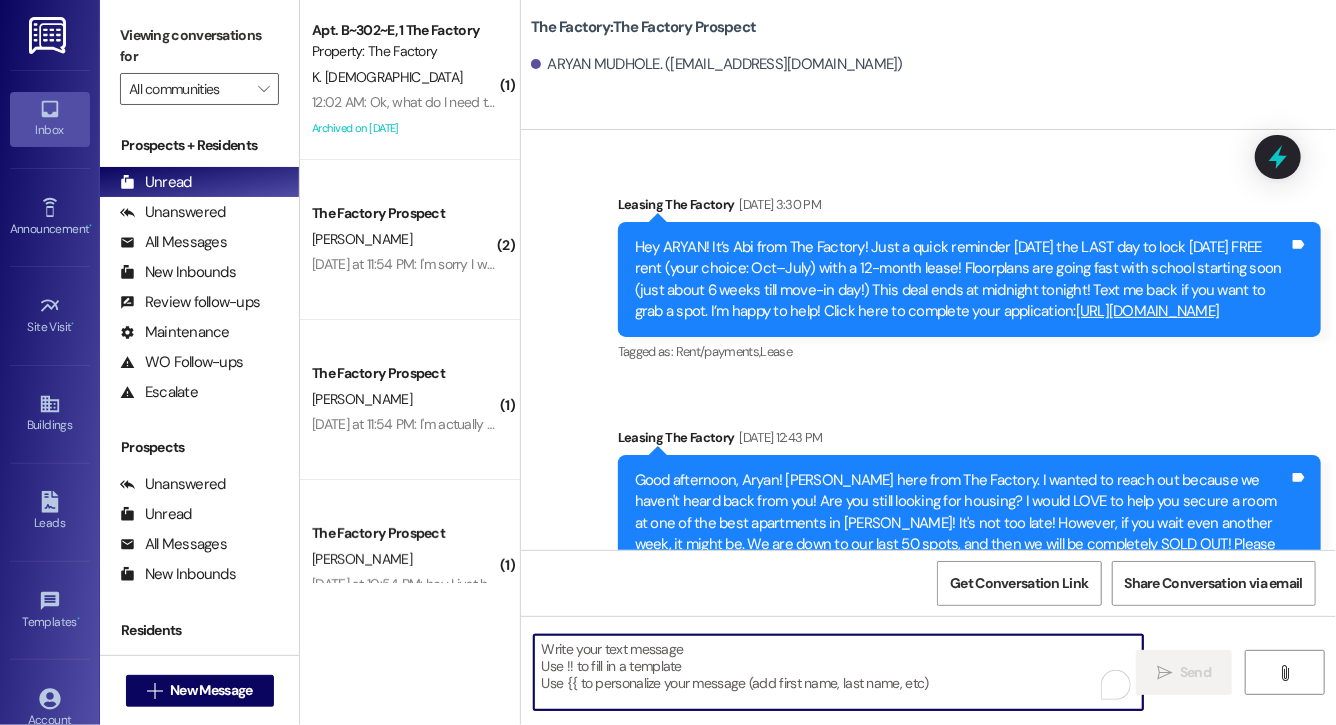 paste on "Hey [First Name]!
Just wanted to check in—a ton of our floor plans have already sold out, and we’re getting really close to being full.
If this is still something you're interested in, now’s the time to make a move before it’s too late. I’d hate for you to miss out on the spot you wanted.
Let me know if you have any questions or need help locking something in—I’m here for you!" 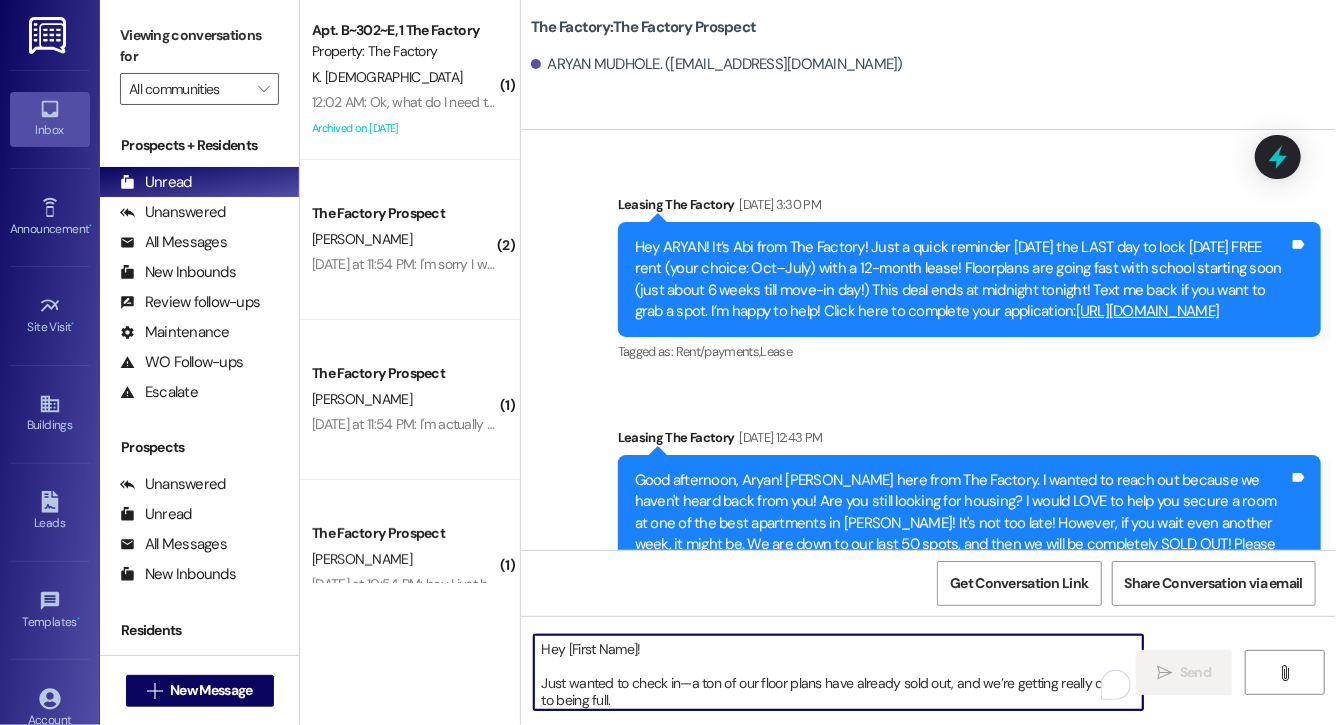 scroll, scrollTop: 85, scrollLeft: 0, axis: vertical 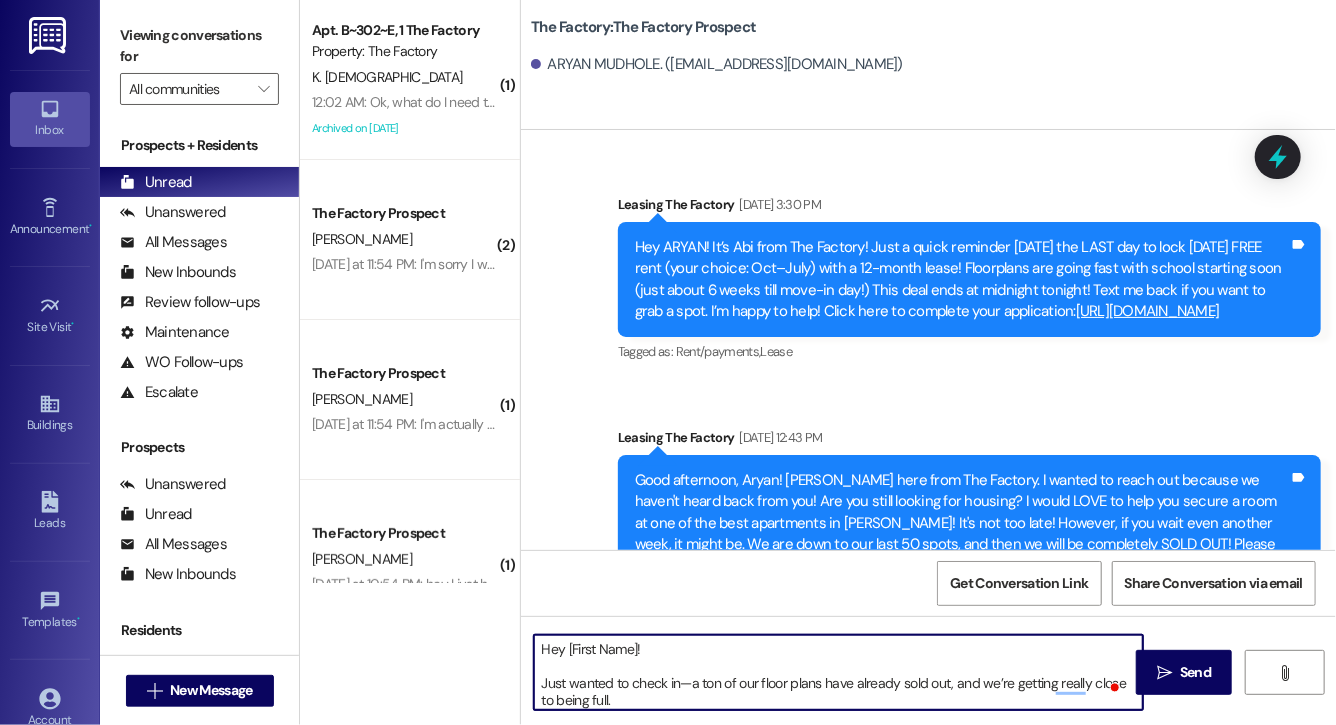 click on "Hey [First Name]!
Just wanted to check in—a ton of our floor plans have already sold out, and we’re getting really close to being full.
If this is still something you're interested in, now’s the time to make a move before it’s too late. I’d hate for you to miss out on the spot you wanted.
Let me know if you have any questions or need help locking something in—I’m here for you!" at bounding box center [838, 672] 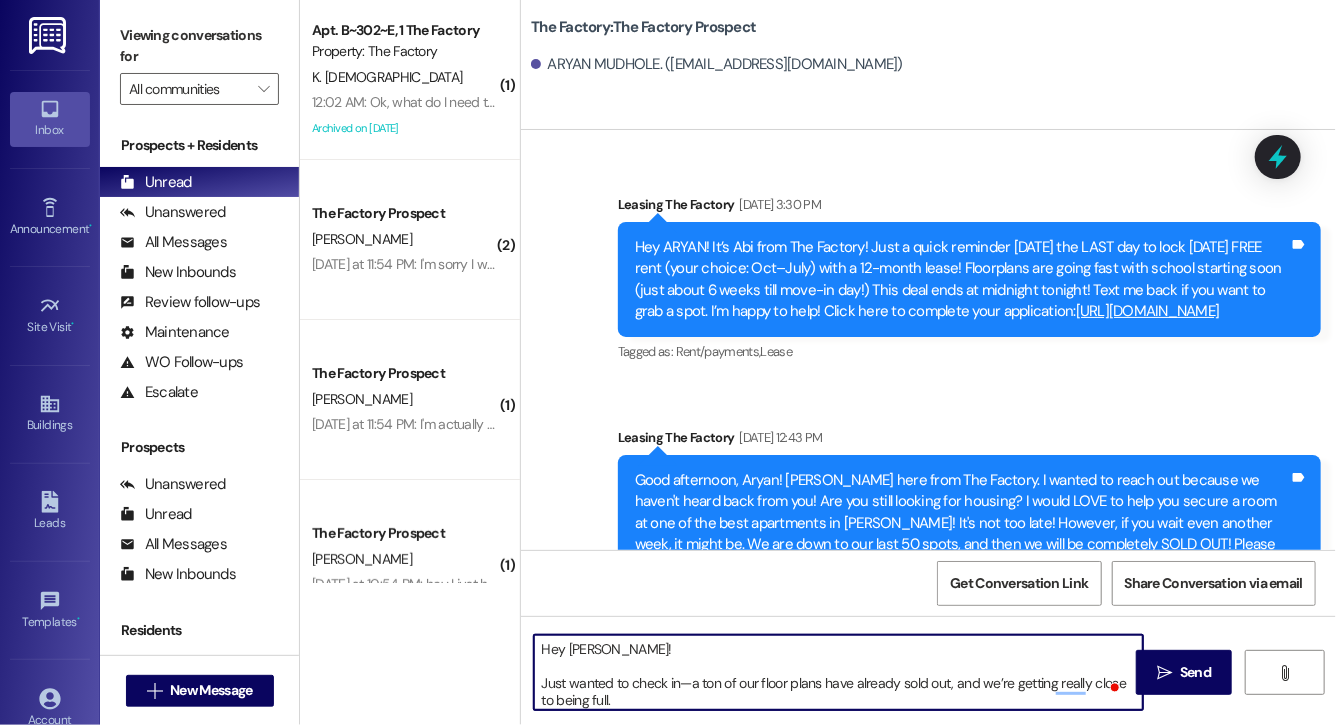 click on "Hey [PERSON_NAME]!
Just wanted to check in—a ton of our floor plans have already sold out, and we’re getting really close to being full.
If this is still something you're interested in, now’s the time to make a move before it’s too late. I’d hate for you to miss out on the spot you wanted.
Let me know if you have any questions or need help locking something in—I’m here for you!" at bounding box center [838, 672] 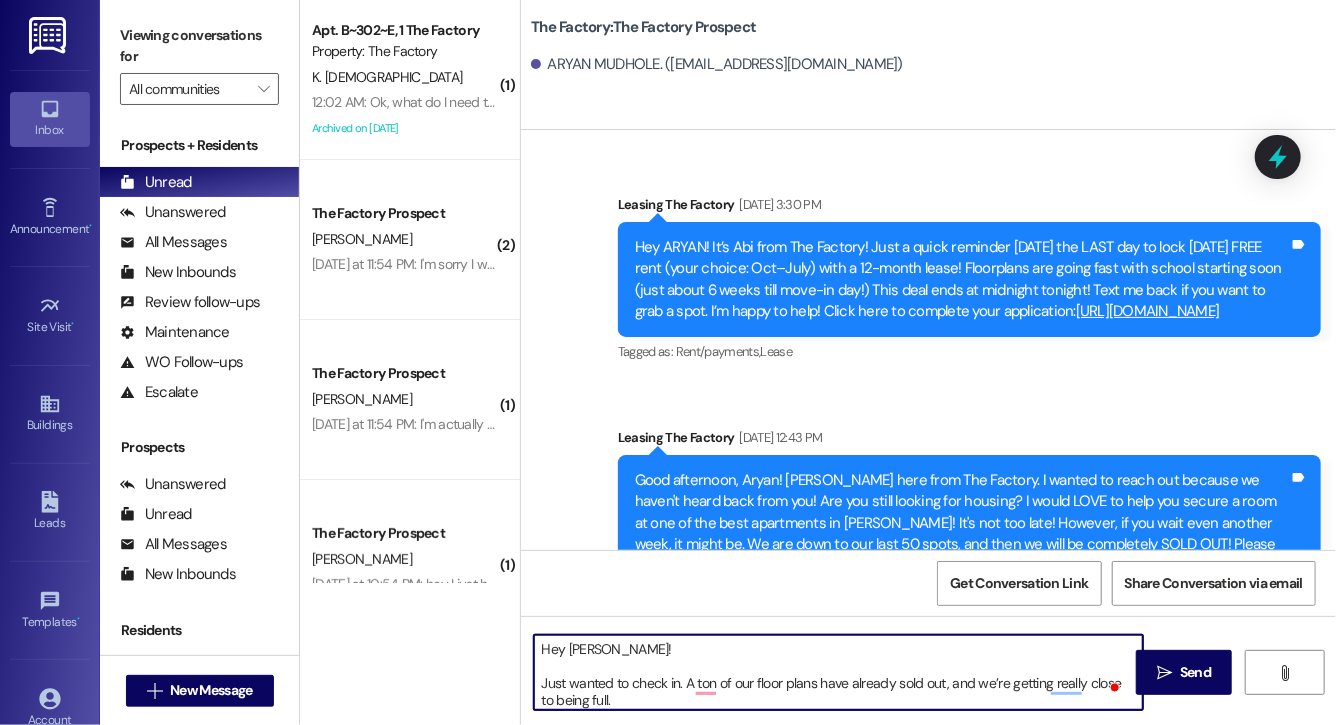 scroll, scrollTop: 17, scrollLeft: 0, axis: vertical 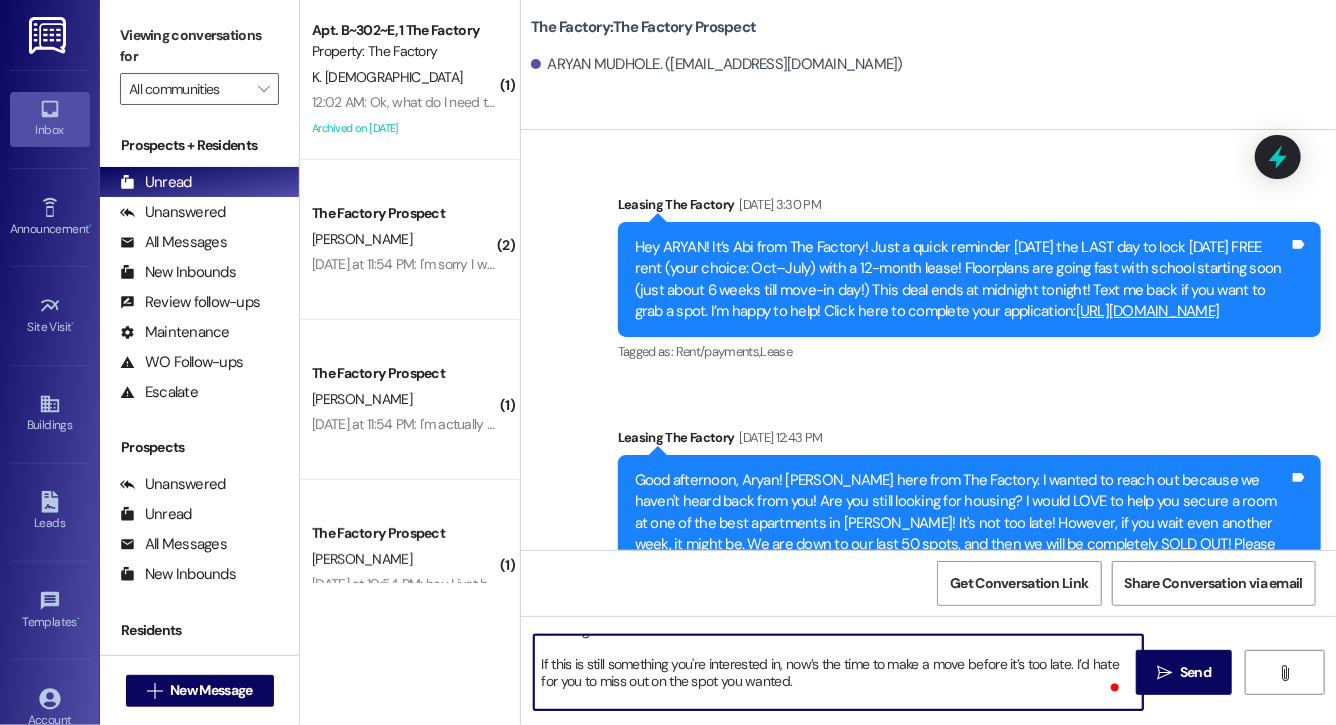 click on "Hey [PERSON_NAME]!
Just wanted to check in. A ton of our floor plans have already sold out, and we’re getting really close to being full.
If this is still something you're interested in, now’s the time to make a move before it’s too late. I’d hate for you to miss out on the spot you wanted.
Let me know if you have any questions or need help locking something in—I’m here for you!" at bounding box center (838, 672) 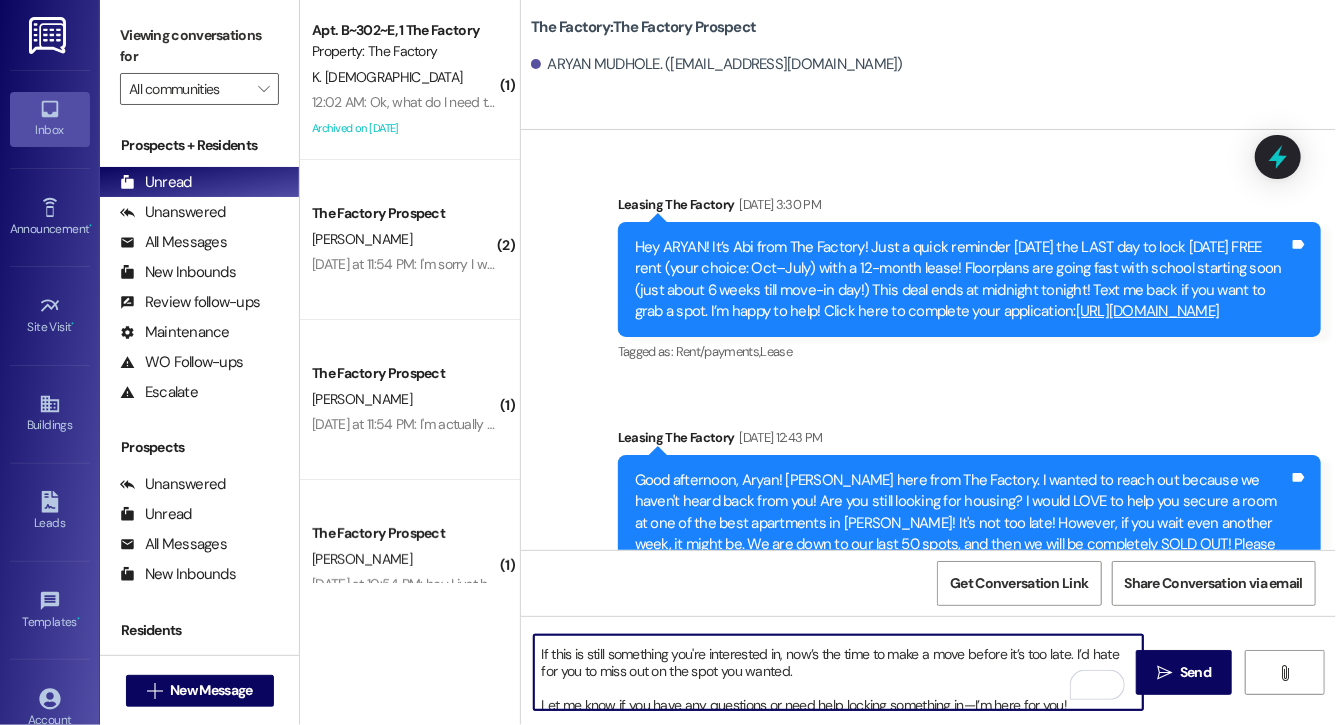 scroll, scrollTop: 90, scrollLeft: 0, axis: vertical 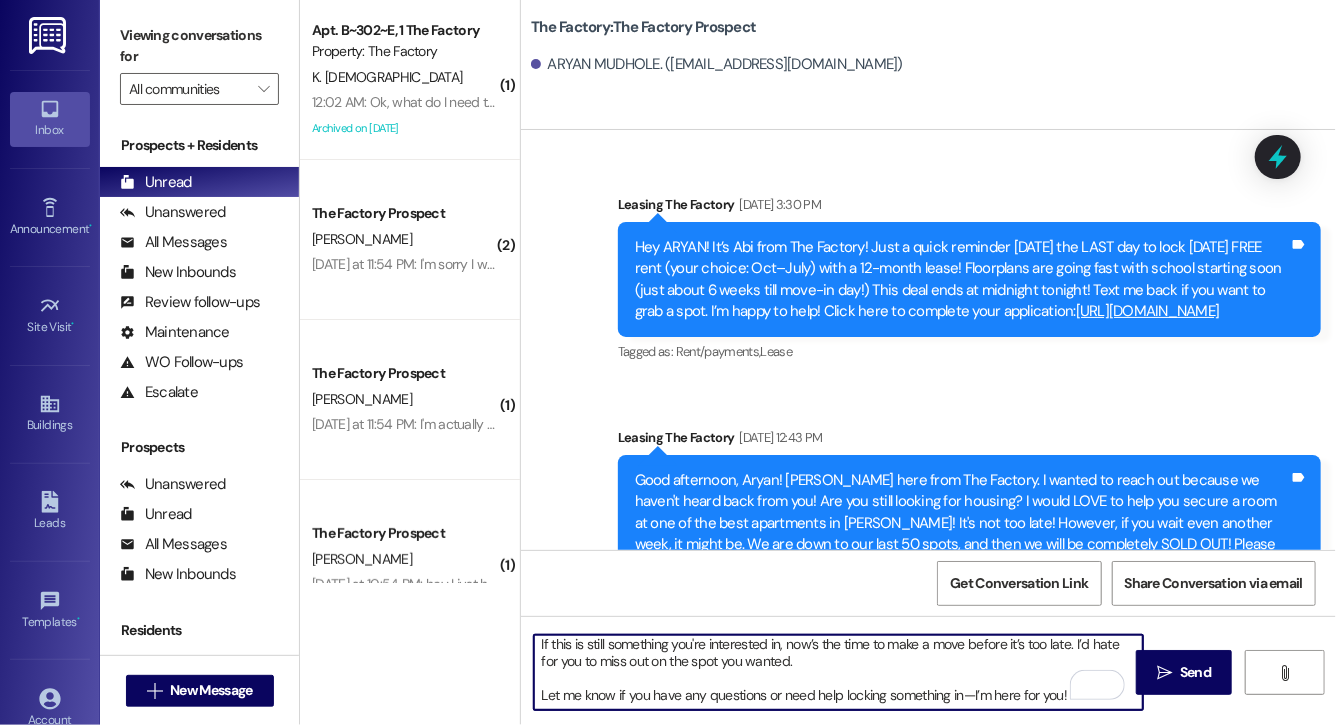 click on "Hey [PERSON_NAME]!
Just wanted to check in. A ton of our floor plans have already sold out, and we’re getting really close to being full.
If this is still something you're interested in, now’s the time to make a move before it’s too late. I’d hate for you to miss out on the spot you wanted.
Let me know if you have any questions or need help locking something in—I’m here for you!" at bounding box center (838, 672) 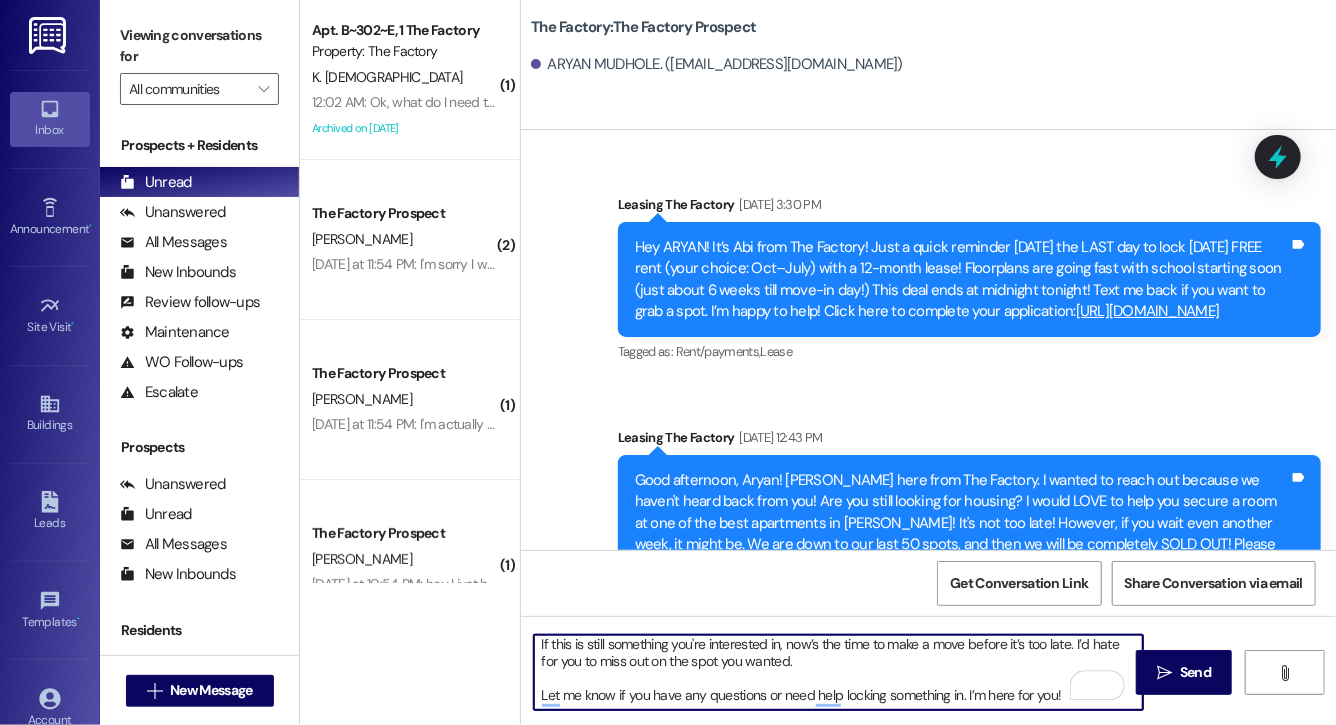 click on "Hey [PERSON_NAME]!
Just wanted to check in. A ton of our floor plans have already sold out, and we’re getting really close to being full.
If this is still something you're interested in, now’s the time to make a move before it’s too late. I’d hate for you to miss out on the spot you wanted.
Let me know if you have any questions or need help locking something in. I’m here for you!" at bounding box center (838, 672) 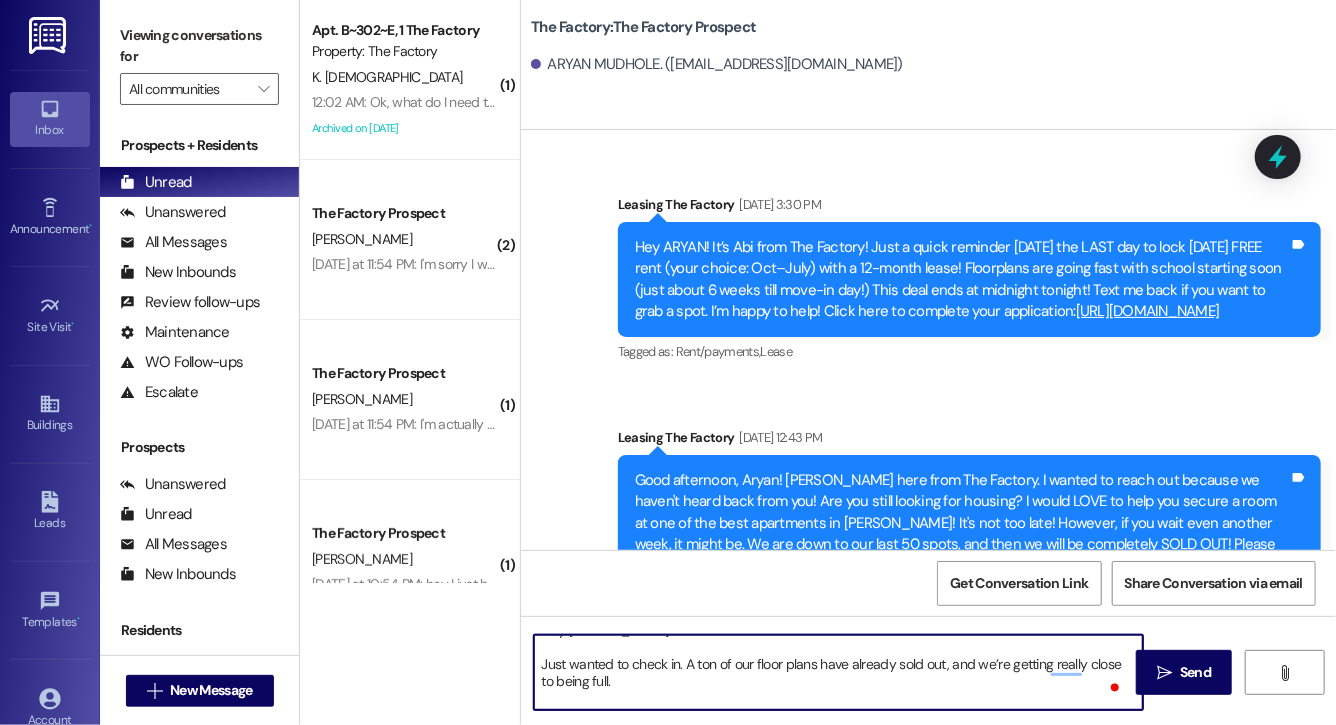 click on "Hey [PERSON_NAME]!
Just wanted to check in. A ton of our floor plans have already sold out, and we’re getting really close to being full.
If this is still something you're interested in, now’s the time to make a move before it’s too late. I’d hate for you to miss out on the spot you wanted.
Let me know if you have any questions or need help locking something in. I’m here for you! -[PERSON_NAME]" at bounding box center [838, 672] 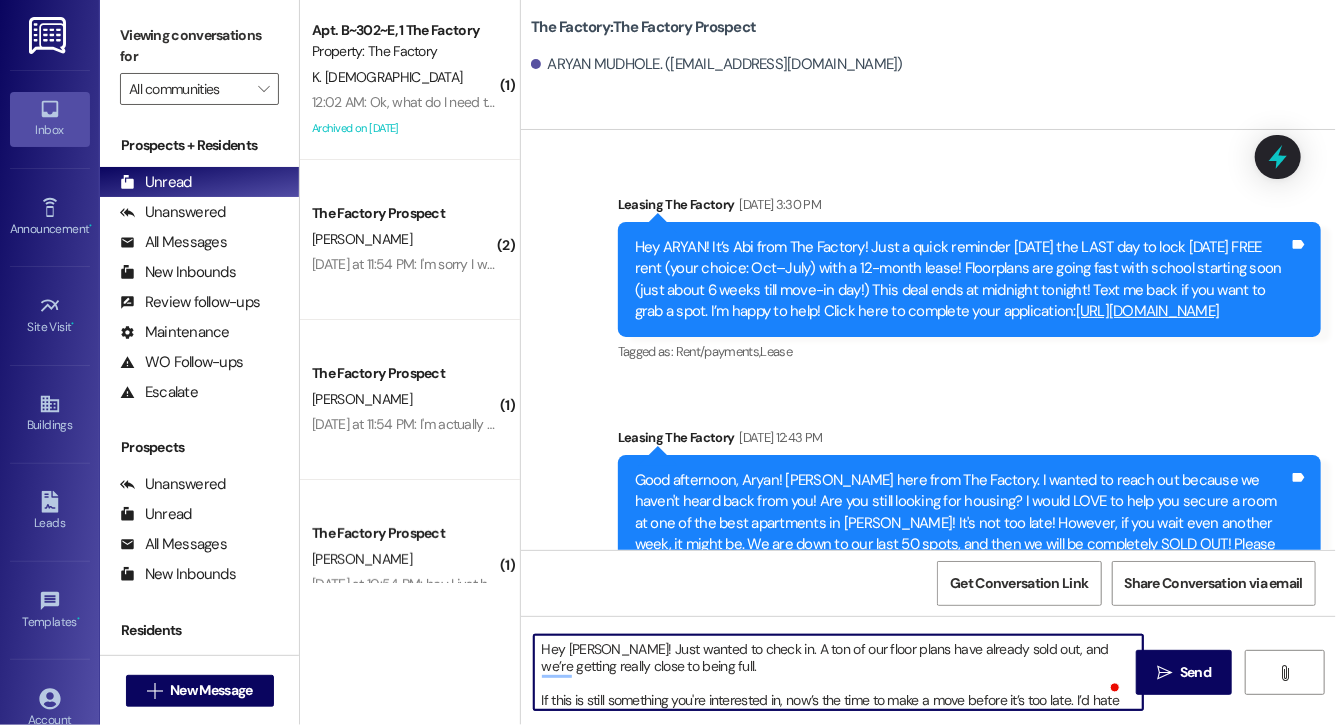 click on "Hey [PERSON_NAME]! Just wanted to check in. A ton of our floor plans have already sold out, and we’re getting really close to being full.
If this is still something you're interested in, now’s the time to make a move before it’s too late. I’d hate for you to miss out on the spot you wanted.
Let me know if you have any questions or need help locking something in. I’m here for you! -[PERSON_NAME]" at bounding box center [838, 672] 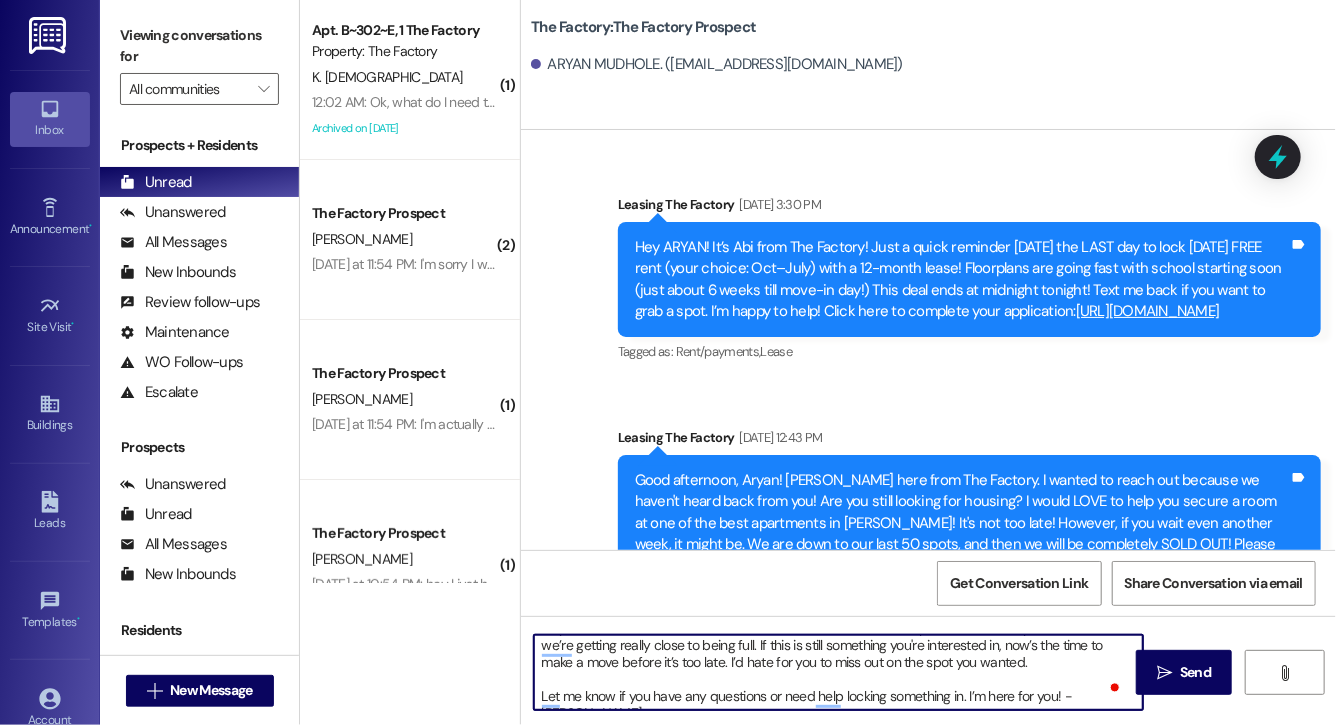 click on "Hey [PERSON_NAME]! Just wanted to check in. A ton of our floor plans have already sold out, and we’re getting really close to being full. If this is still something you're interested in, now’s the time to make a move before it’s too late. I’d hate for you to miss out on the spot you wanted.
Let me know if you have any questions or need help locking something in. I’m here for you! -[PERSON_NAME]" at bounding box center [838, 672] 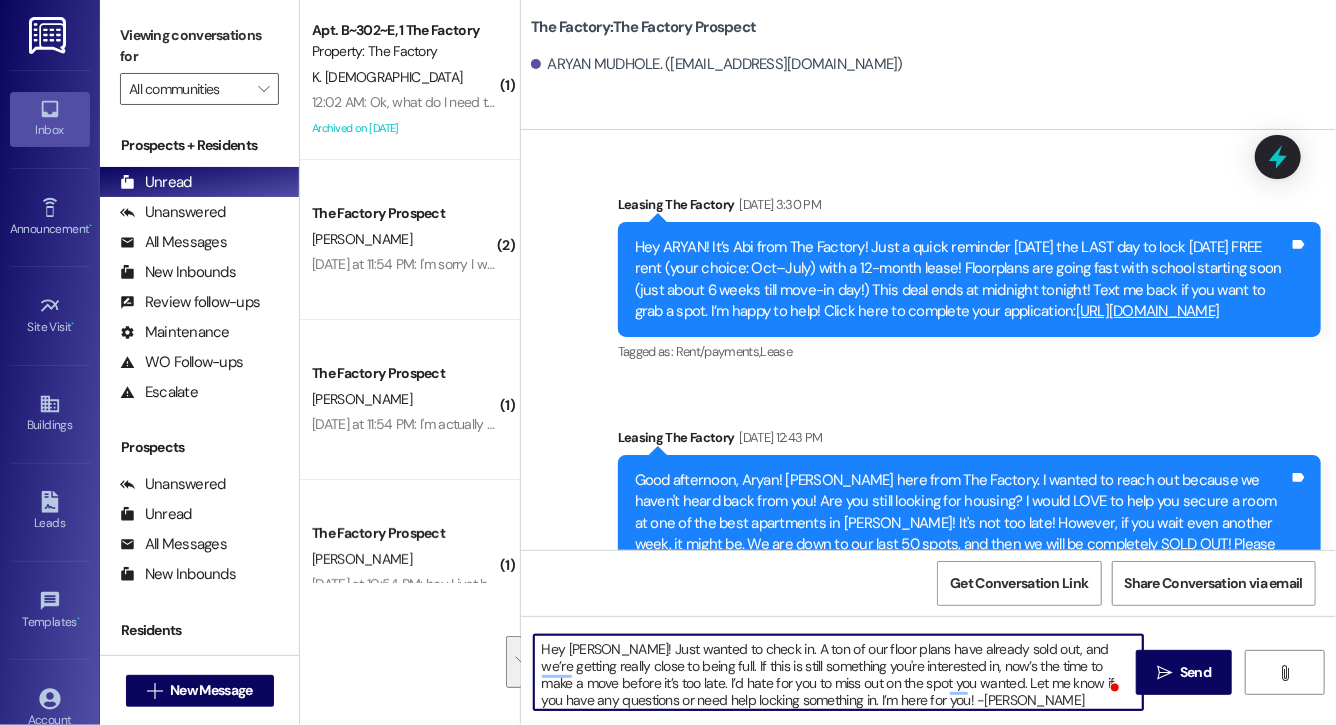 scroll, scrollTop: 5, scrollLeft: 0, axis: vertical 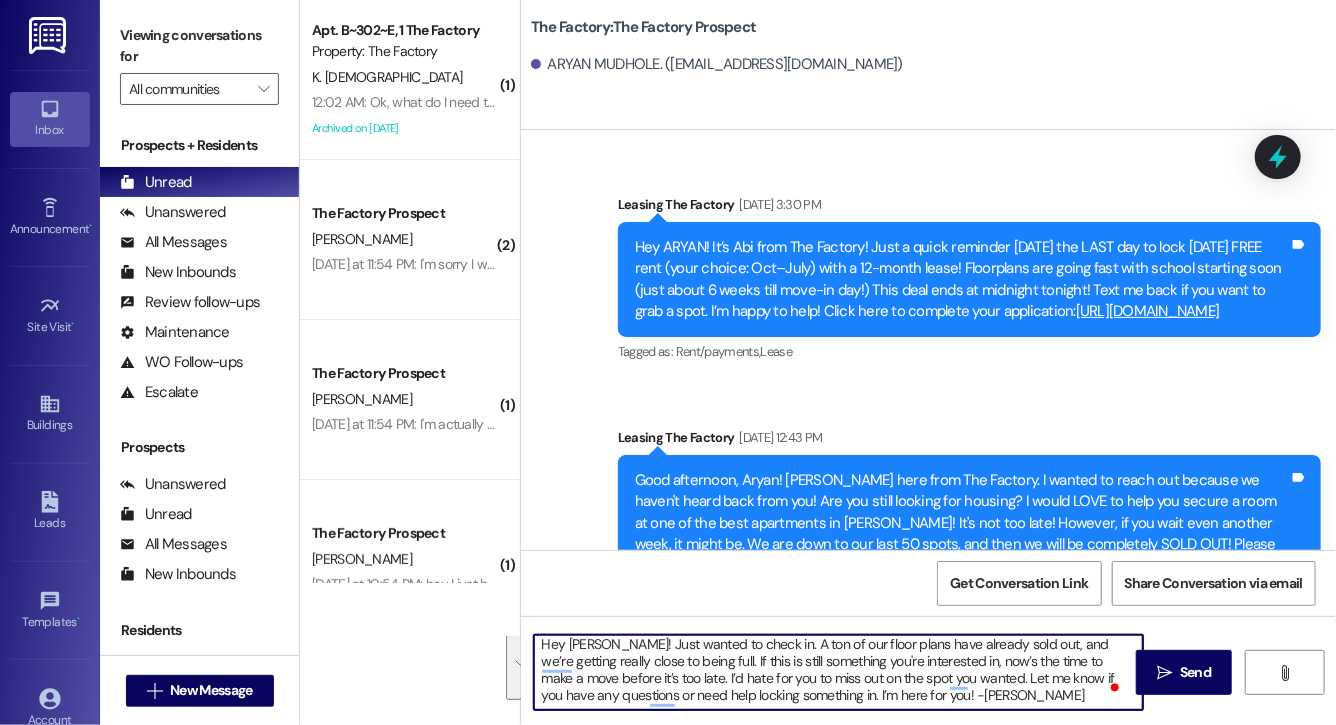 drag, startPoint x: 542, startPoint y: 648, endPoint x: 1034, endPoint y: 710, distance: 495.8911 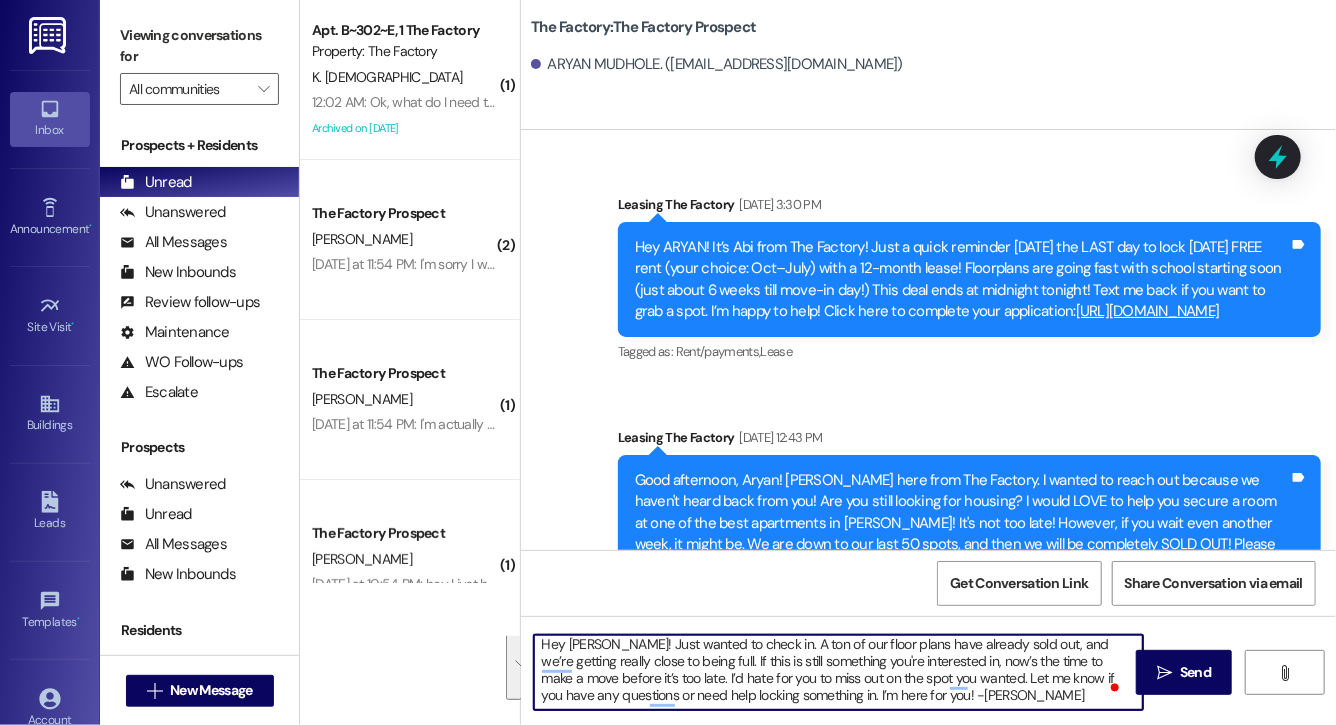 click on "Hey [PERSON_NAME]! Just wanted to check in. A ton of our floor plans have already sold out, and we’re getting really close to being full. If this is still something you're interested in, now’s the time to make a move before it’s too late. I’d hate for you to miss out on the spot you wanted. Let me know if you have any questions or need help locking something in. I’m here for you! -[PERSON_NAME]" at bounding box center (838, 672) 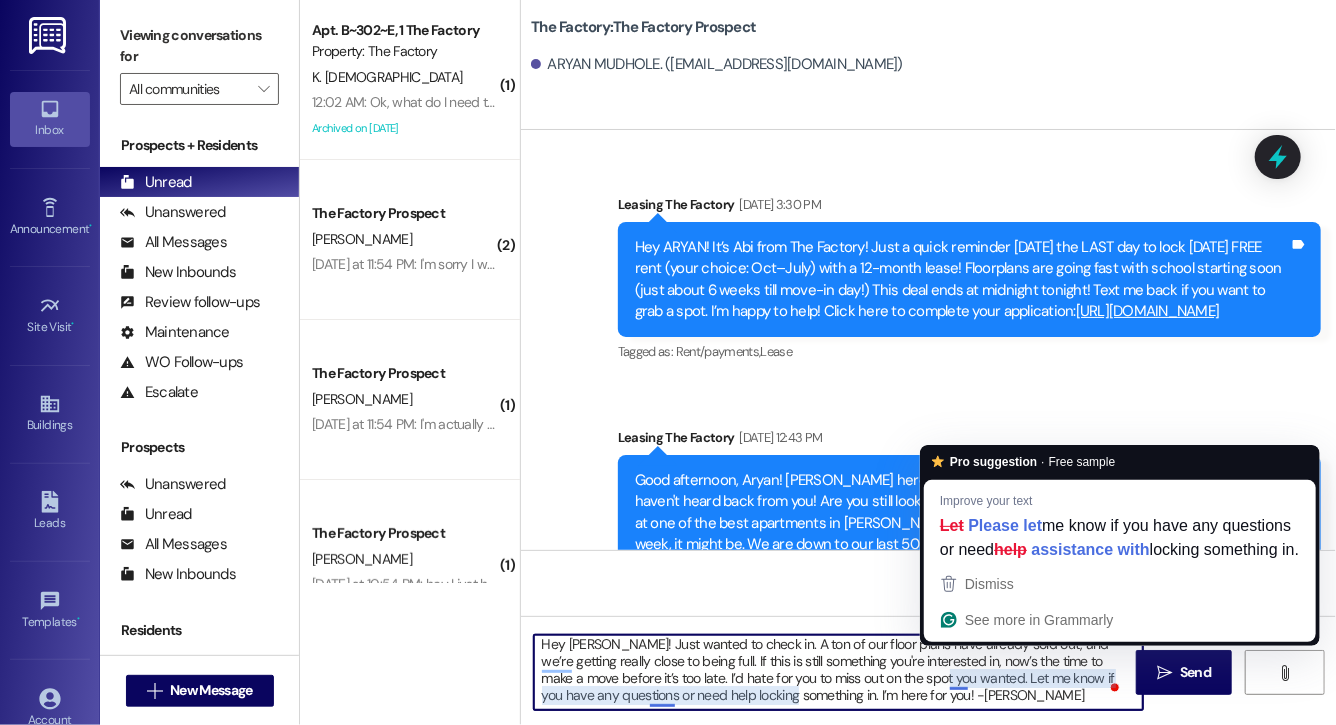 click on "Hey [PERSON_NAME]! Just wanted to check in. A ton of our floor plans have already sold out, and we’re getting really close to being full. If this is still something you're interested in, now’s the time to make a move before it’s too late. I’d hate for you to miss out on the spot you wanted. Let me know if you have any questions or need help locking something in. I’m here for you! -[PERSON_NAME]" at bounding box center [838, 672] 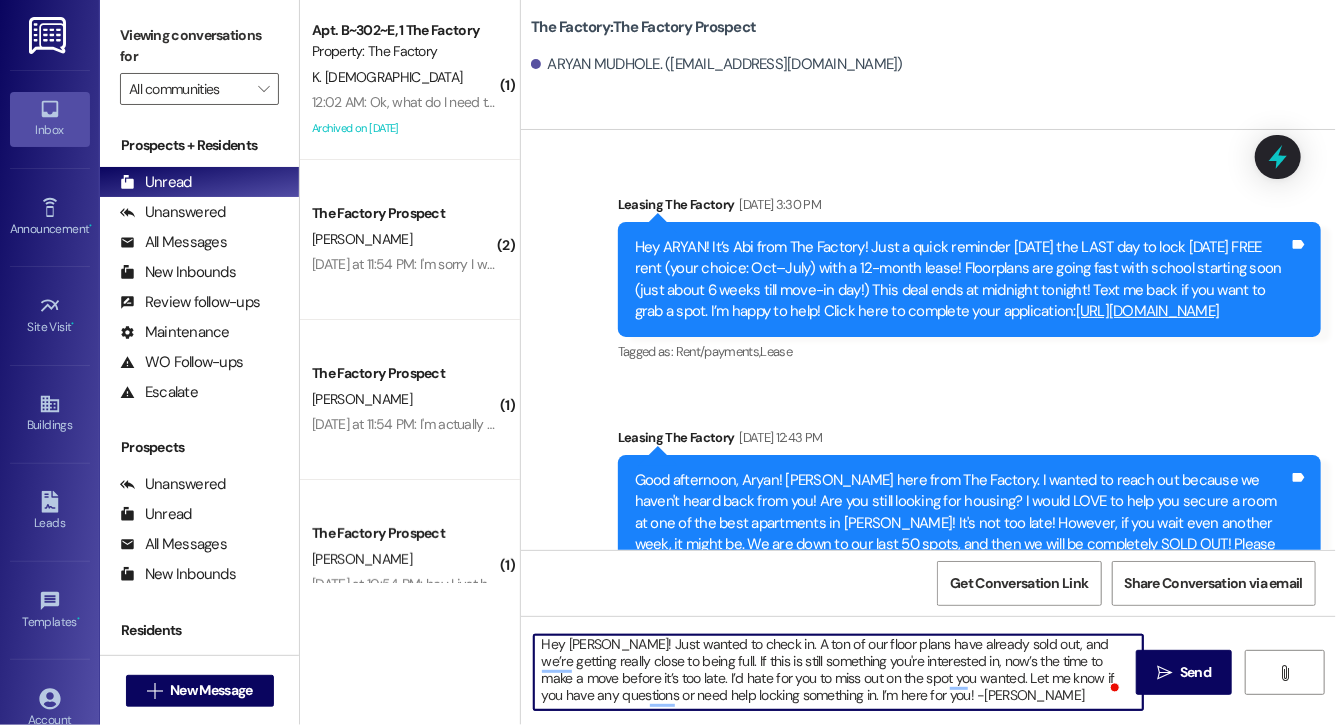 type on "Hey [PERSON_NAME]! Just wanted to check in. A ton of our floor plans have already sold out, and we’re getting really close to being full. If this is still something you're interested in, now’s the time to make a move before it’s too late. I’d hate for you to miss out on the spot you wanted. Let me know if you have any questions or need help locking something in. I’m here for you! -[PERSON_NAME]" 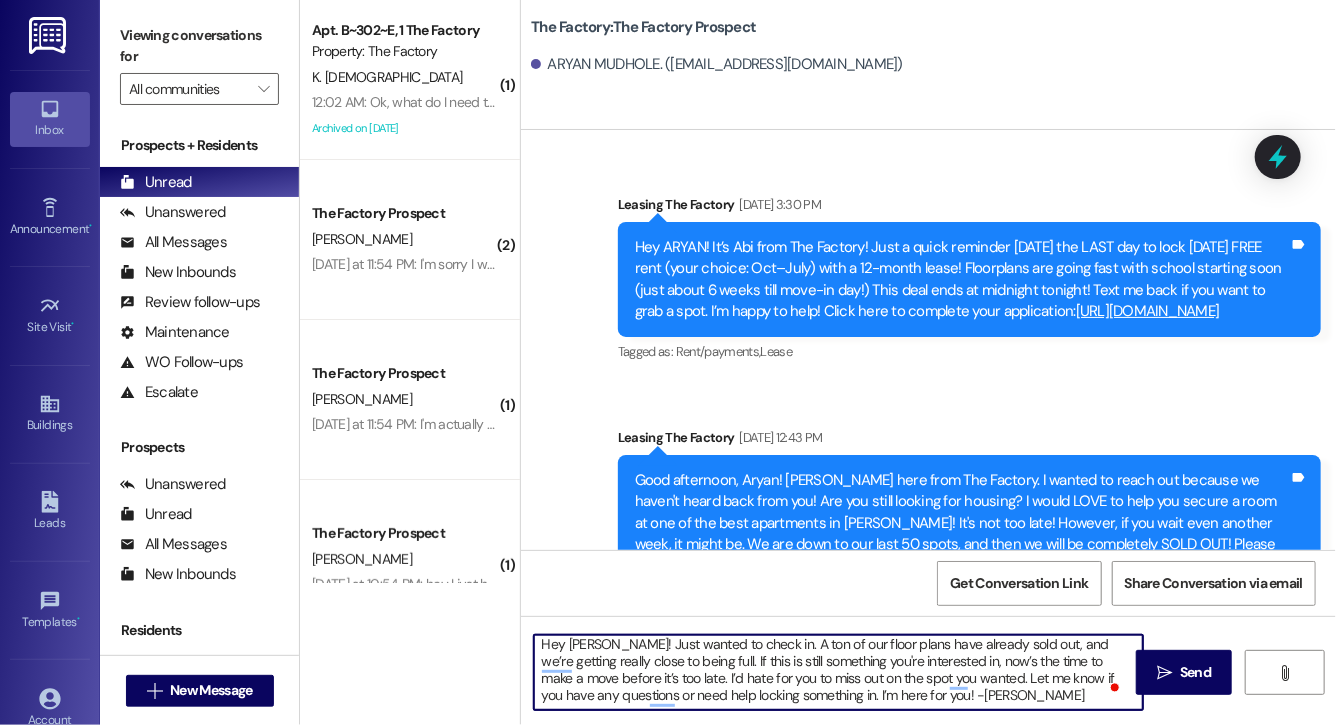 click on "Hey [PERSON_NAME]! Just wanted to check in. A ton of our floor plans have already sold out, and we’re getting really close to being full. If this is still something you're interested in, now’s the time to make a move before it’s too late. I’d hate for you to miss out on the spot you wanted. Let me know if you have any questions or need help locking something in. I’m here for you! -[PERSON_NAME]" at bounding box center (838, 672) 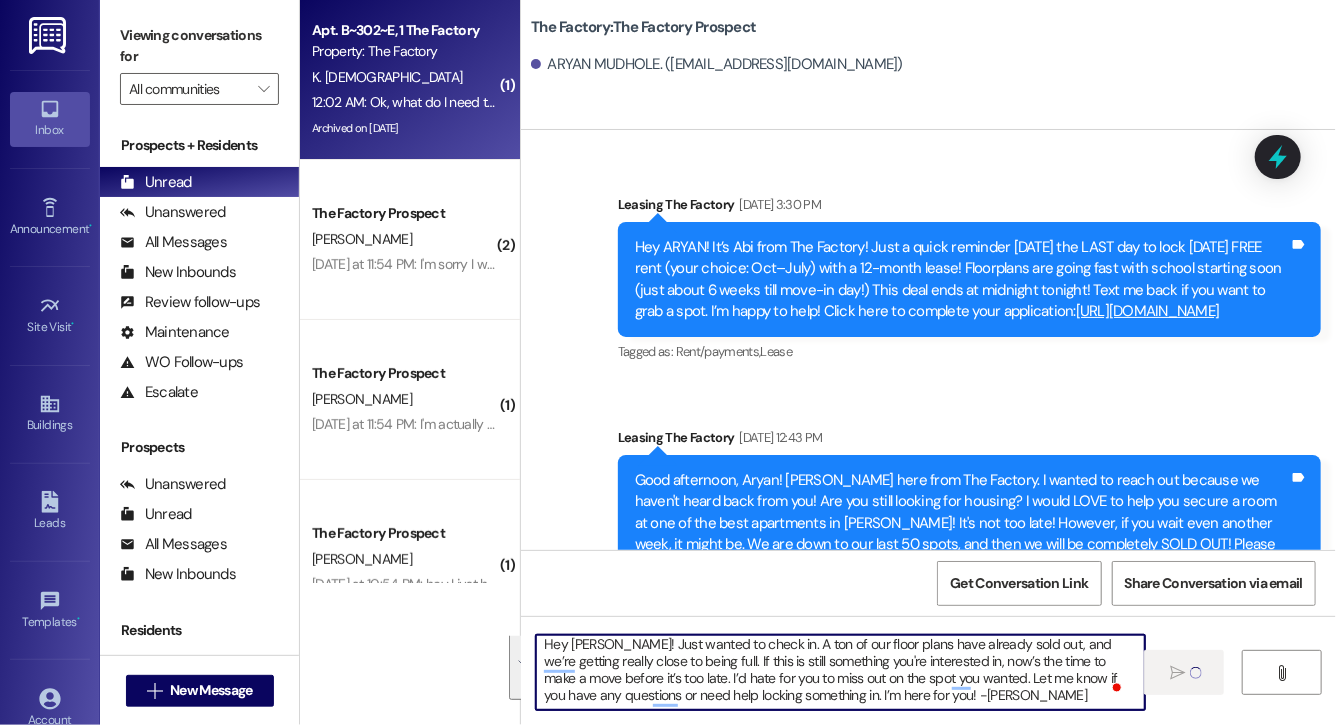 type 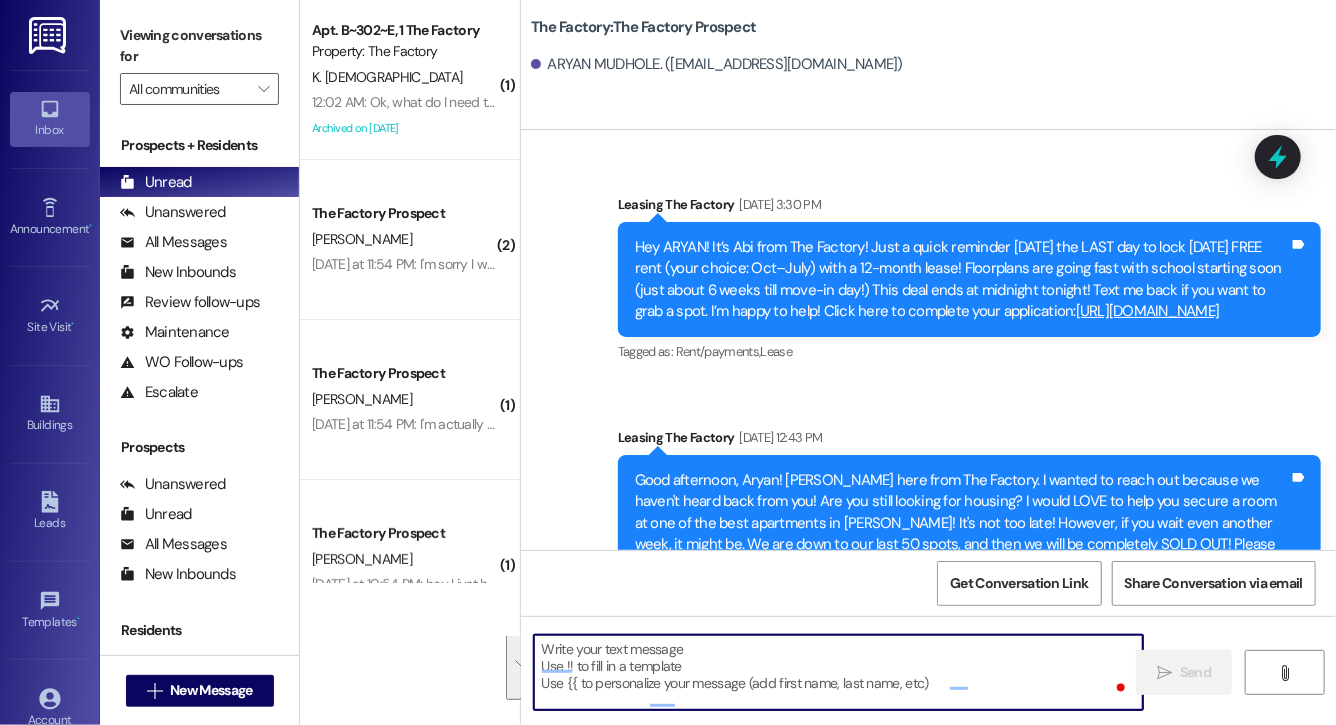 scroll, scrollTop: 0, scrollLeft: 0, axis: both 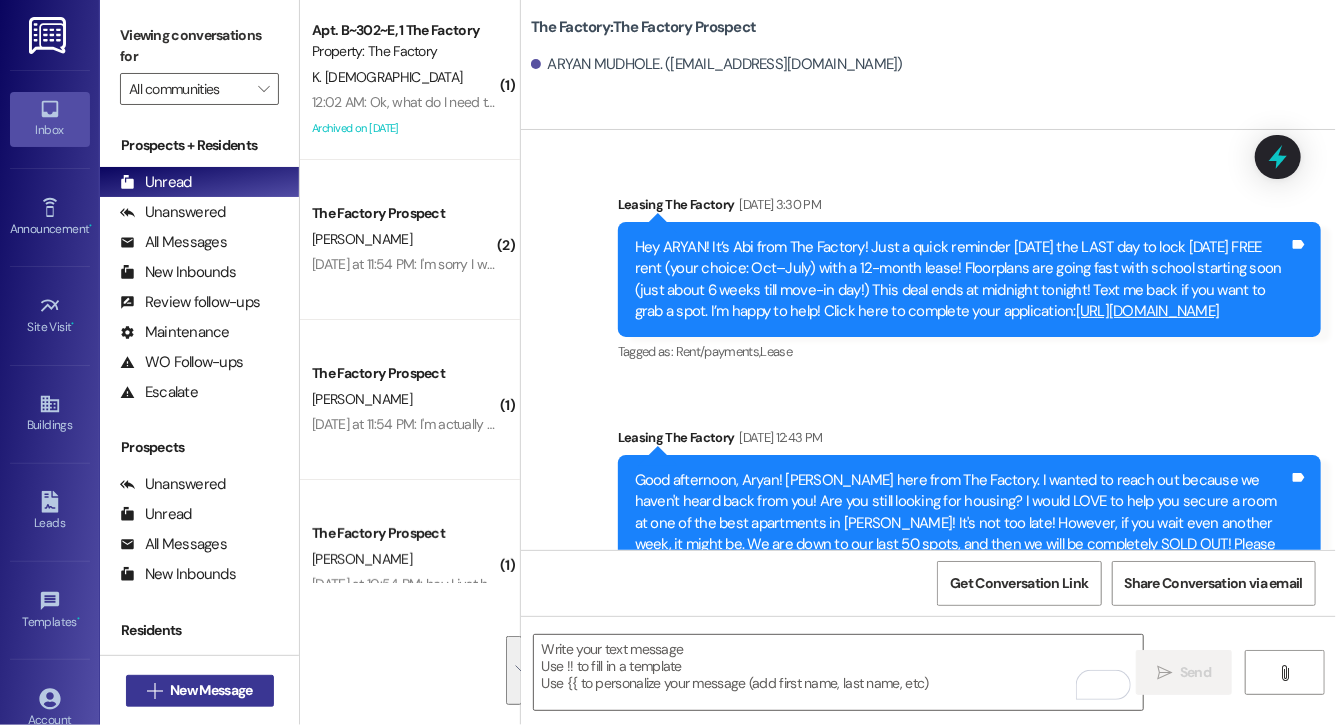 click on " New Message" at bounding box center [200, 691] 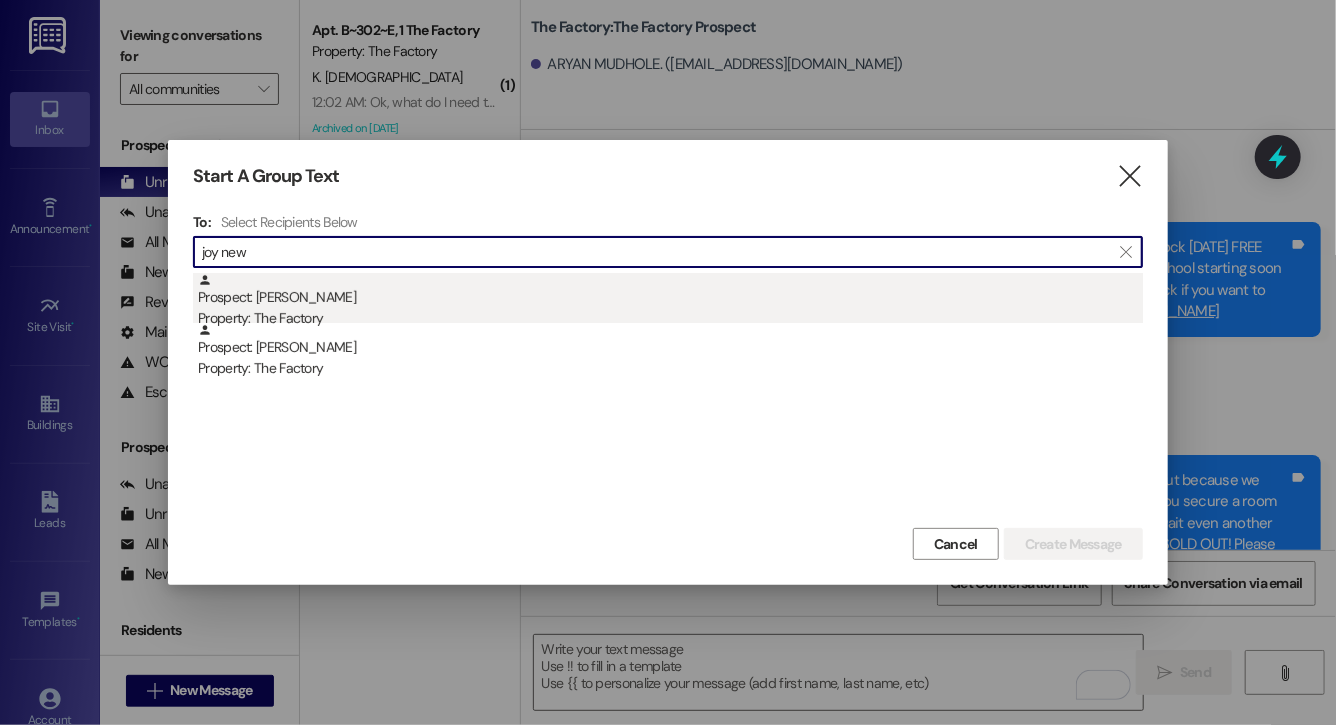 type on "joy new" 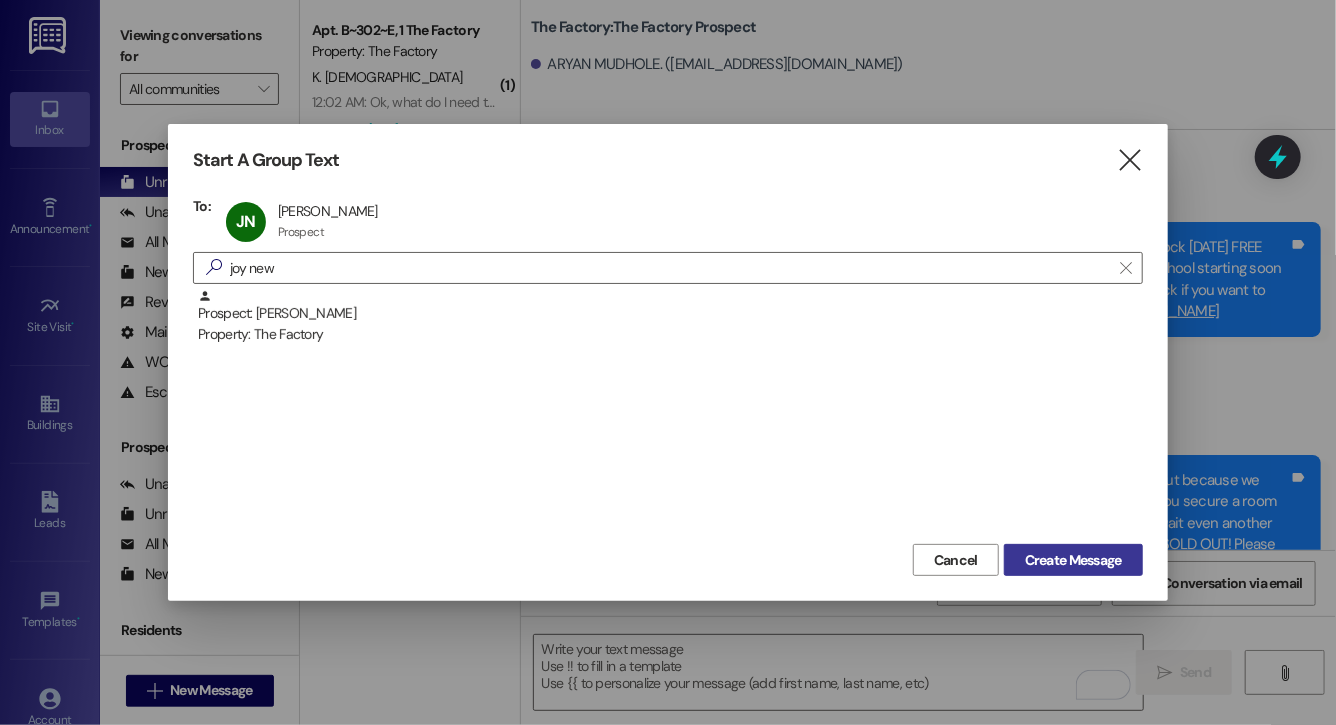 click on "Create Message" at bounding box center [1073, 560] 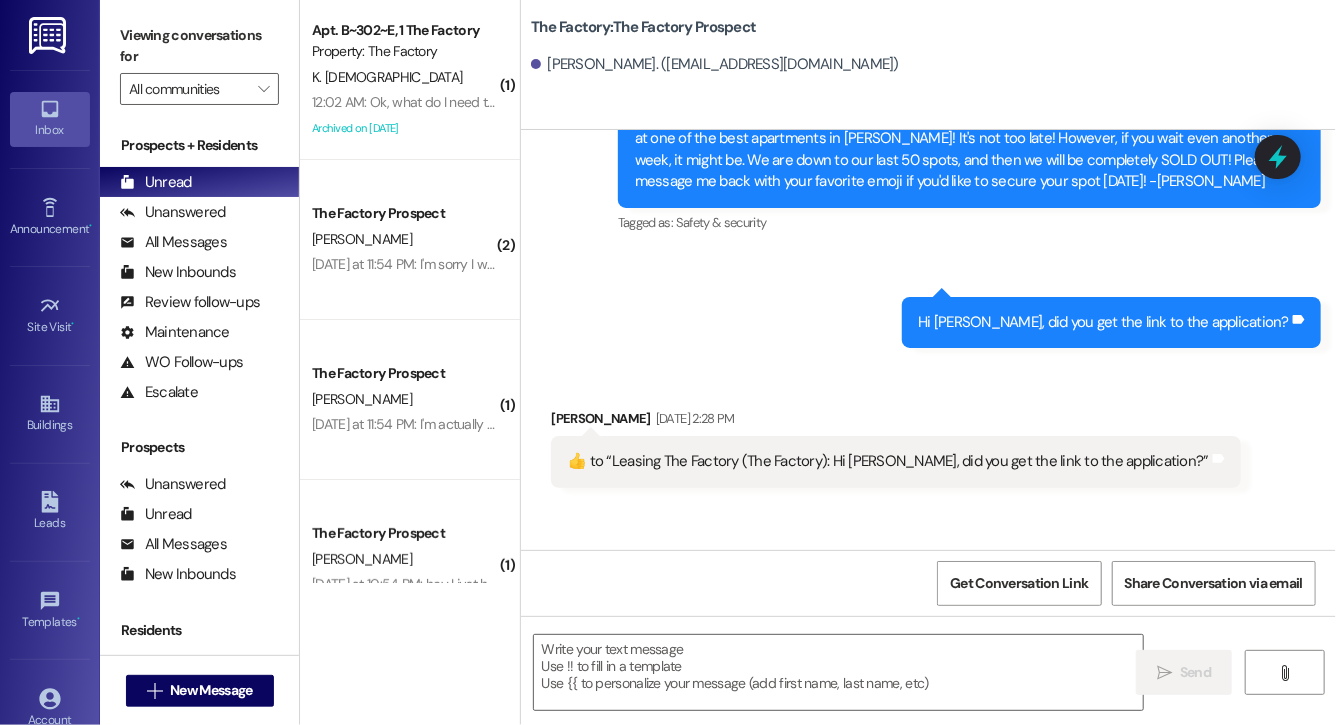 scroll, scrollTop: 5384, scrollLeft: 0, axis: vertical 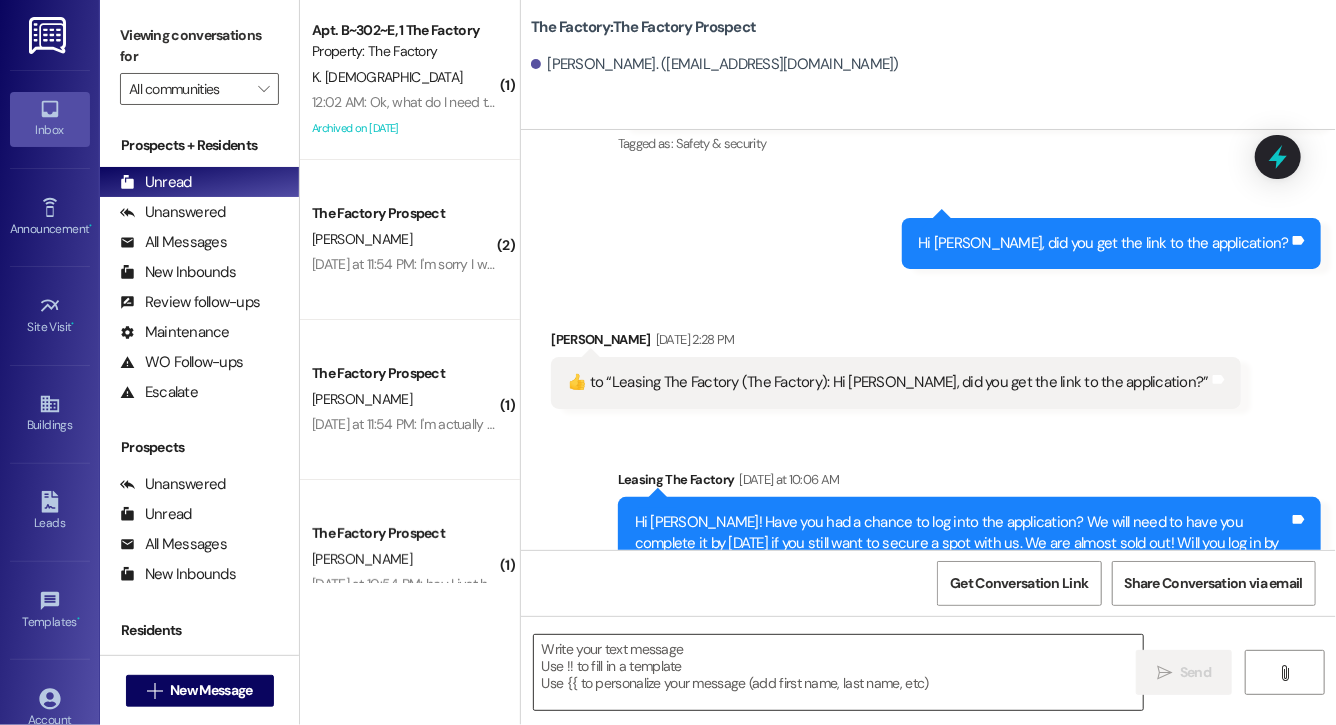 click at bounding box center (838, 672) 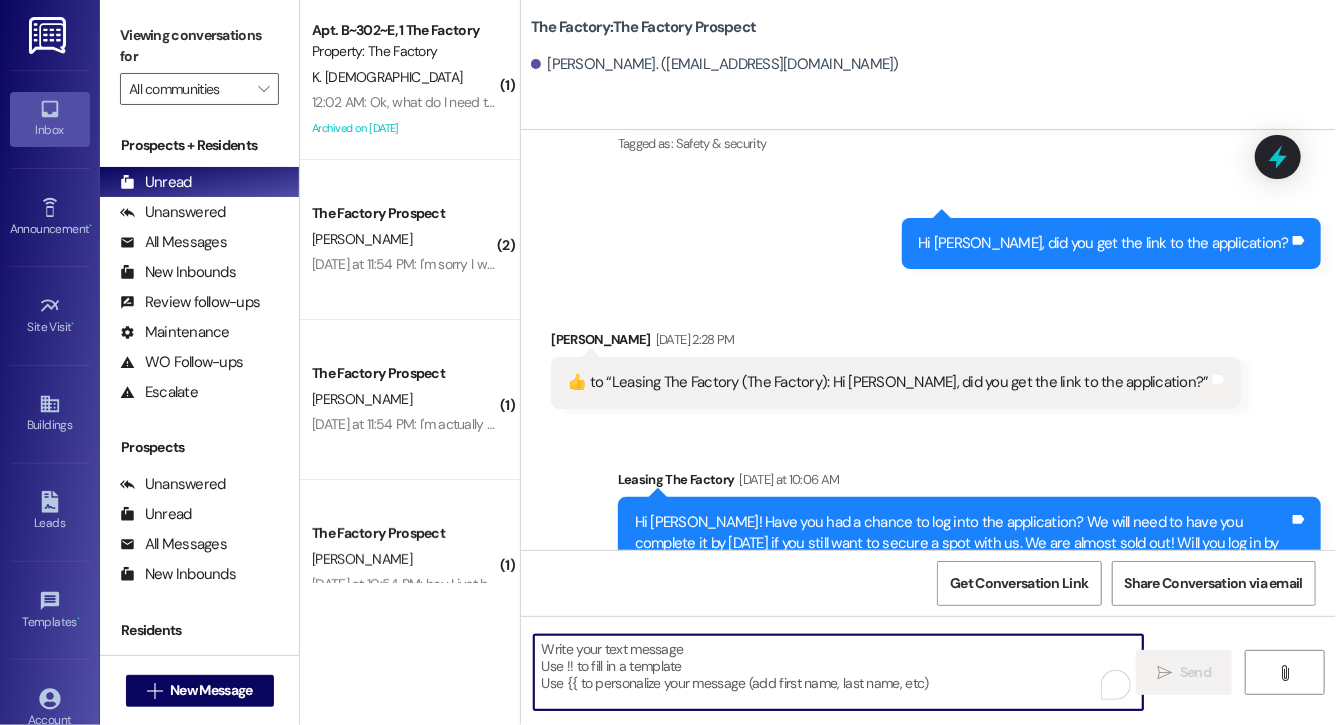 paste on "Hey [PERSON_NAME]! Just wanted to check in. A ton of our floor plans have already sold out, and we’re getting really close to being full. If this is still something you're interested in, now’s the time to make a move before it’s too late. I’d hate for you to miss out on the spot you wanted. Let me know if you have any questions or need help locking something in. I’m here for you! -[PERSON_NAME]" 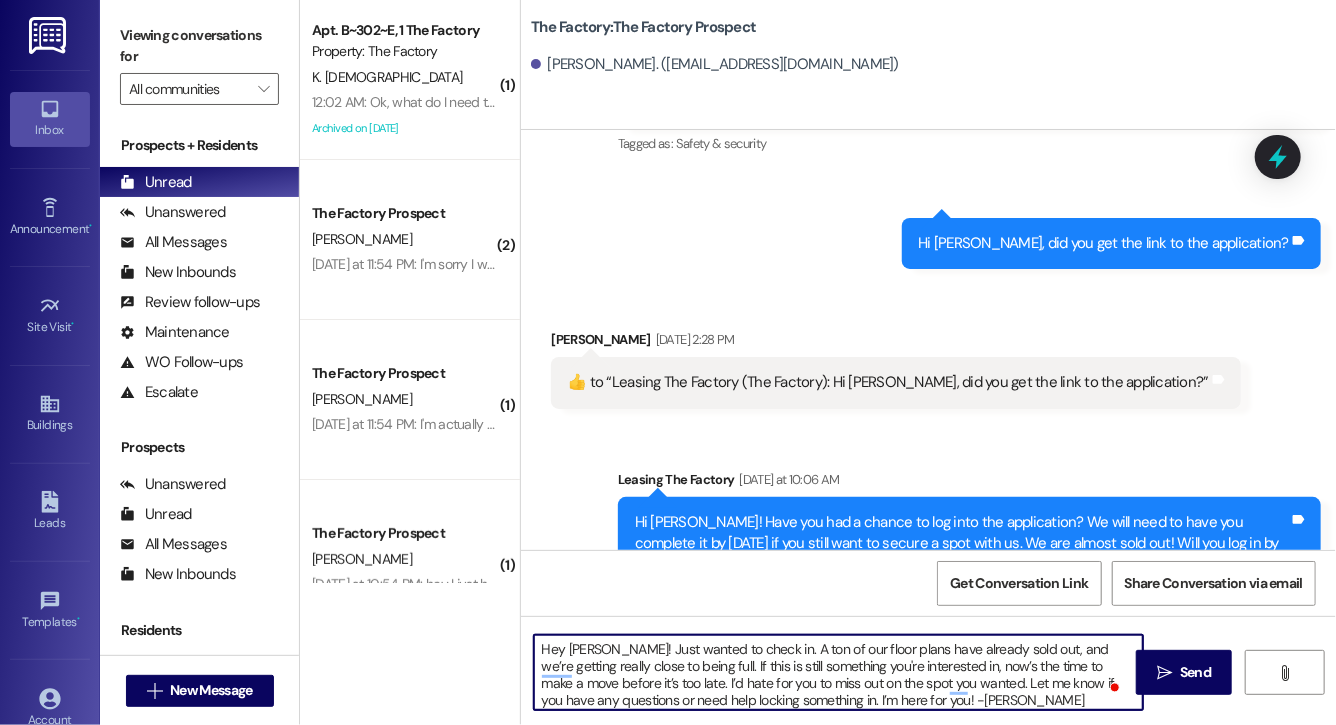 click on "Hey [PERSON_NAME]! Just wanted to check in. A ton of our floor plans have already sold out, and we’re getting really close to being full. If this is still something you're interested in, now’s the time to make a move before it’s too late. I’d hate for you to miss out on the spot you wanted. Let me know if you have any questions or need help locking something in. I’m here for you! -[PERSON_NAME]" at bounding box center (838, 672) 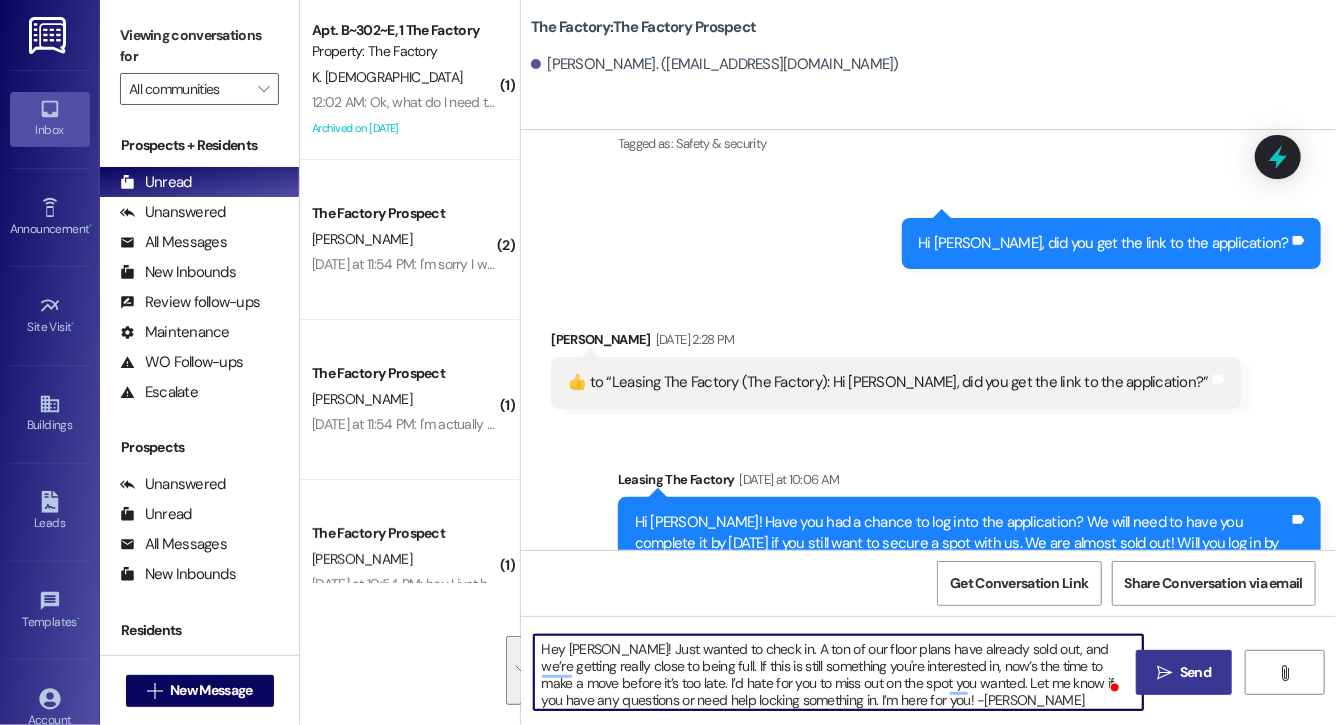 type on "Hey [PERSON_NAME]! Just wanted to check in. A ton of our floor plans have already sold out, and we’re getting really close to being full. If this is still something you're interested in, now’s the time to make a move before it’s too late. I’d hate for you to miss out on the spot you wanted. Let me know if you have any questions or need help locking something in. I’m here for you! -[PERSON_NAME]" 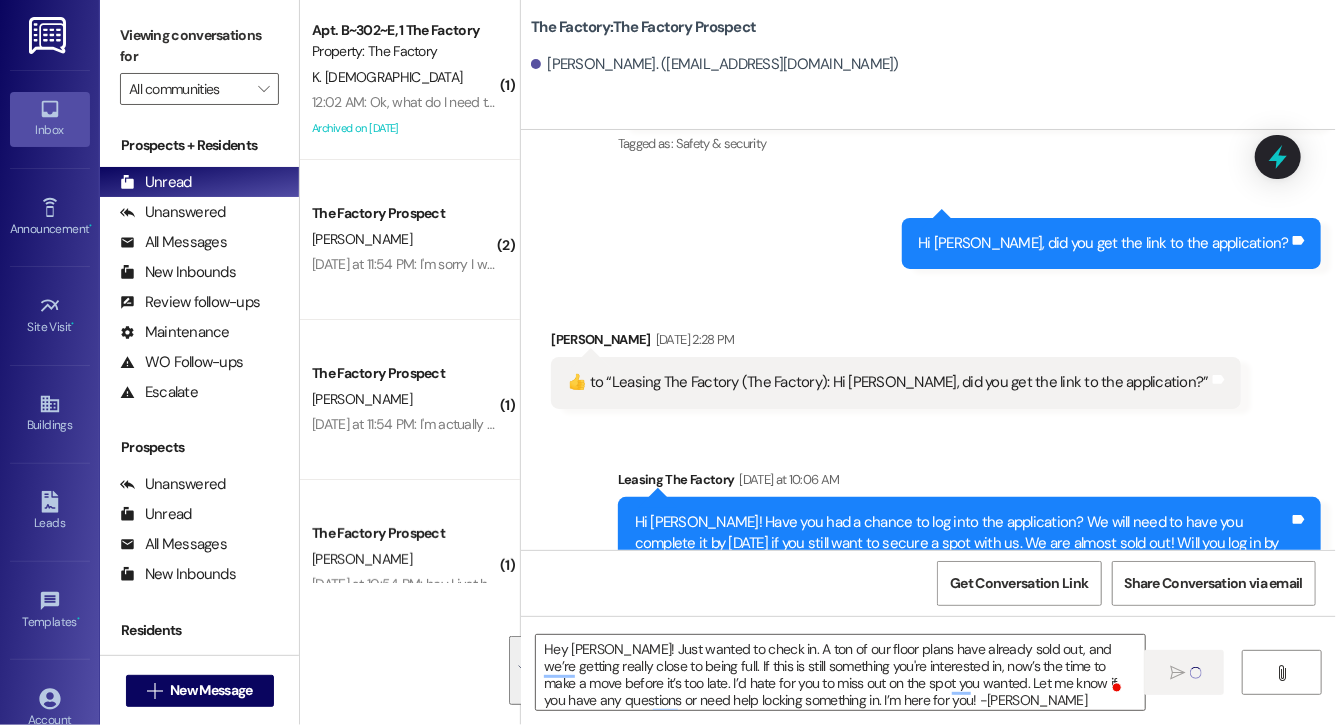 type 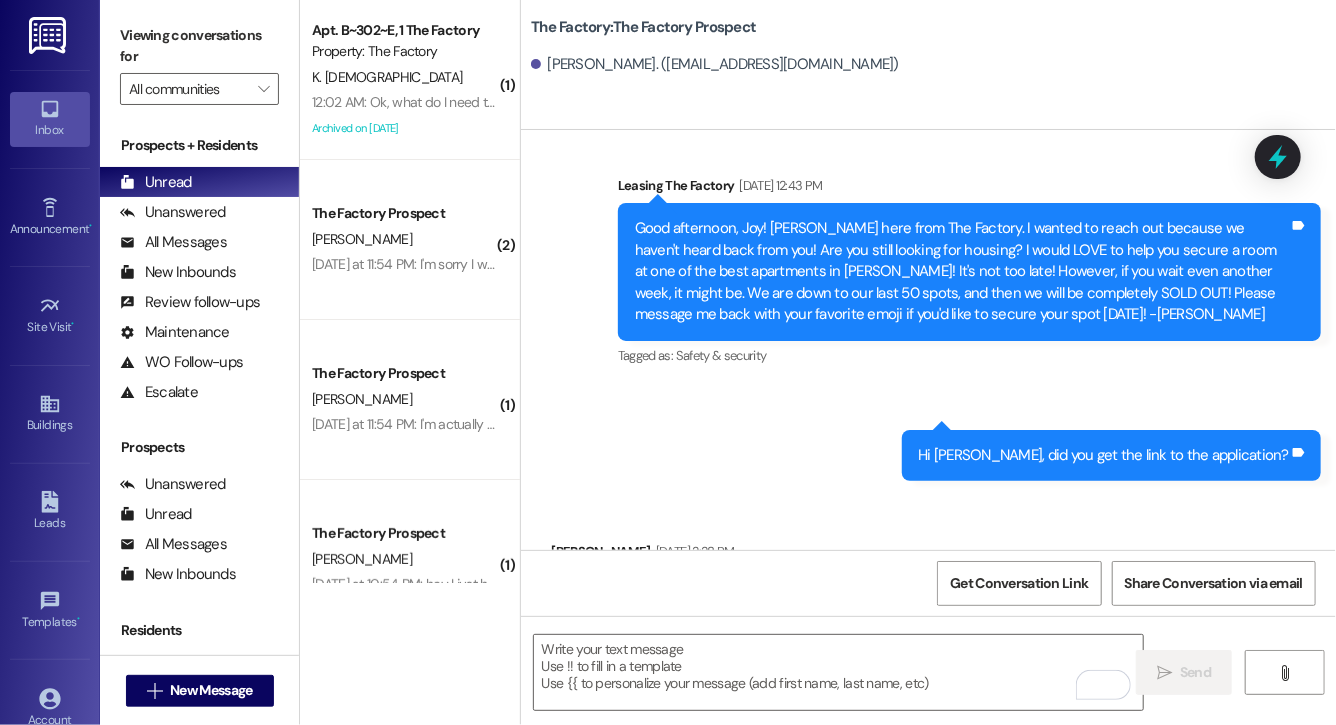 scroll, scrollTop: 5588, scrollLeft: 0, axis: vertical 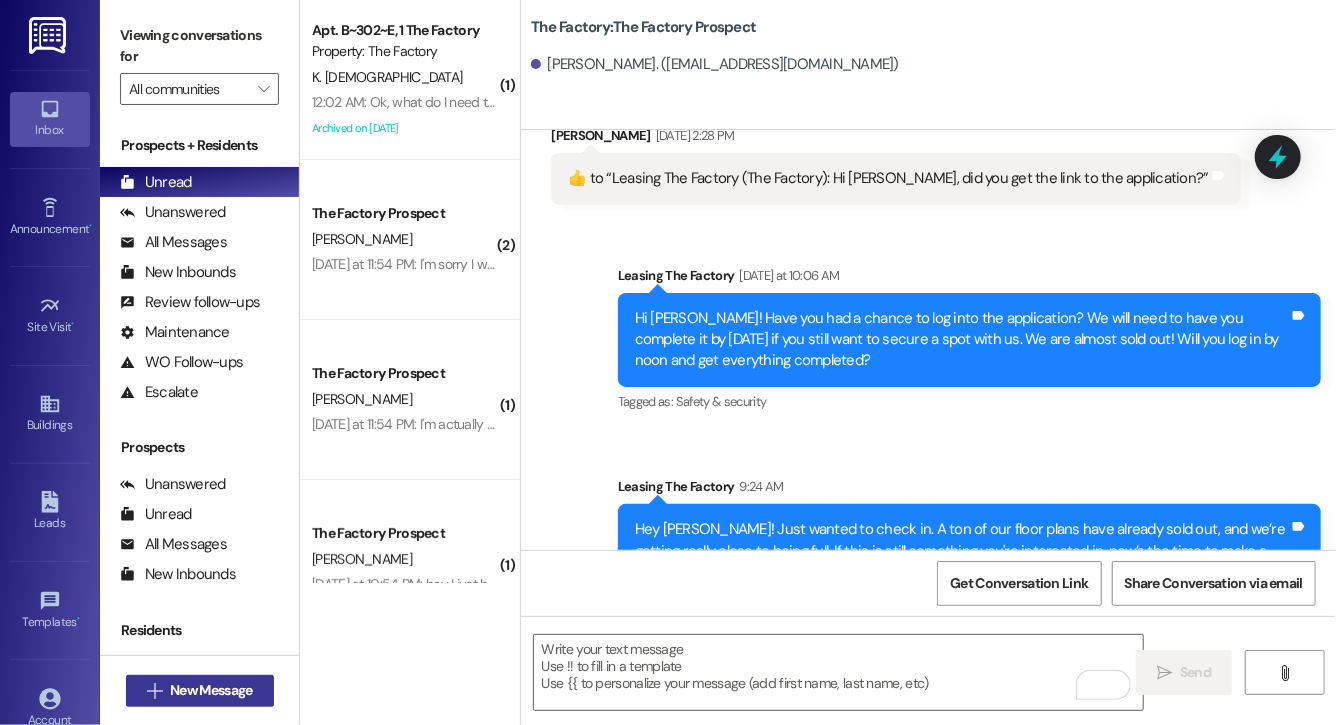 click on "New Message" at bounding box center (211, 690) 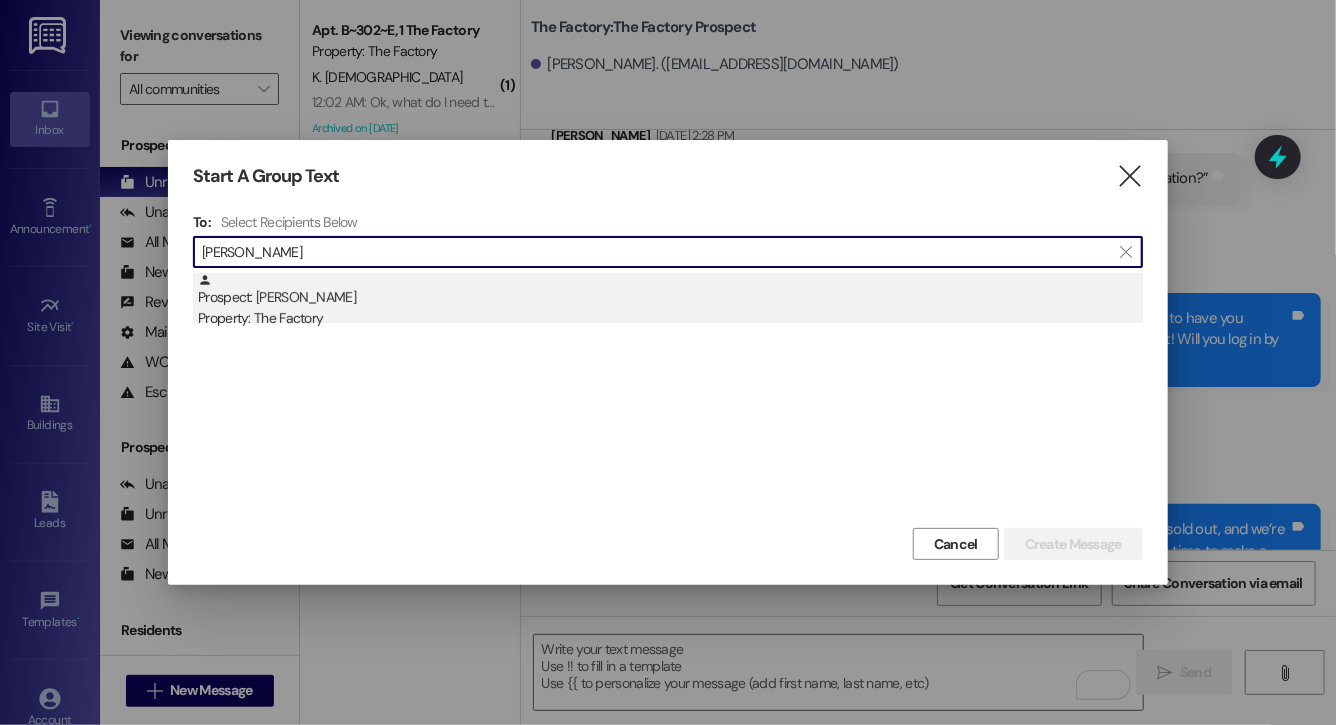 type on "[PERSON_NAME]" 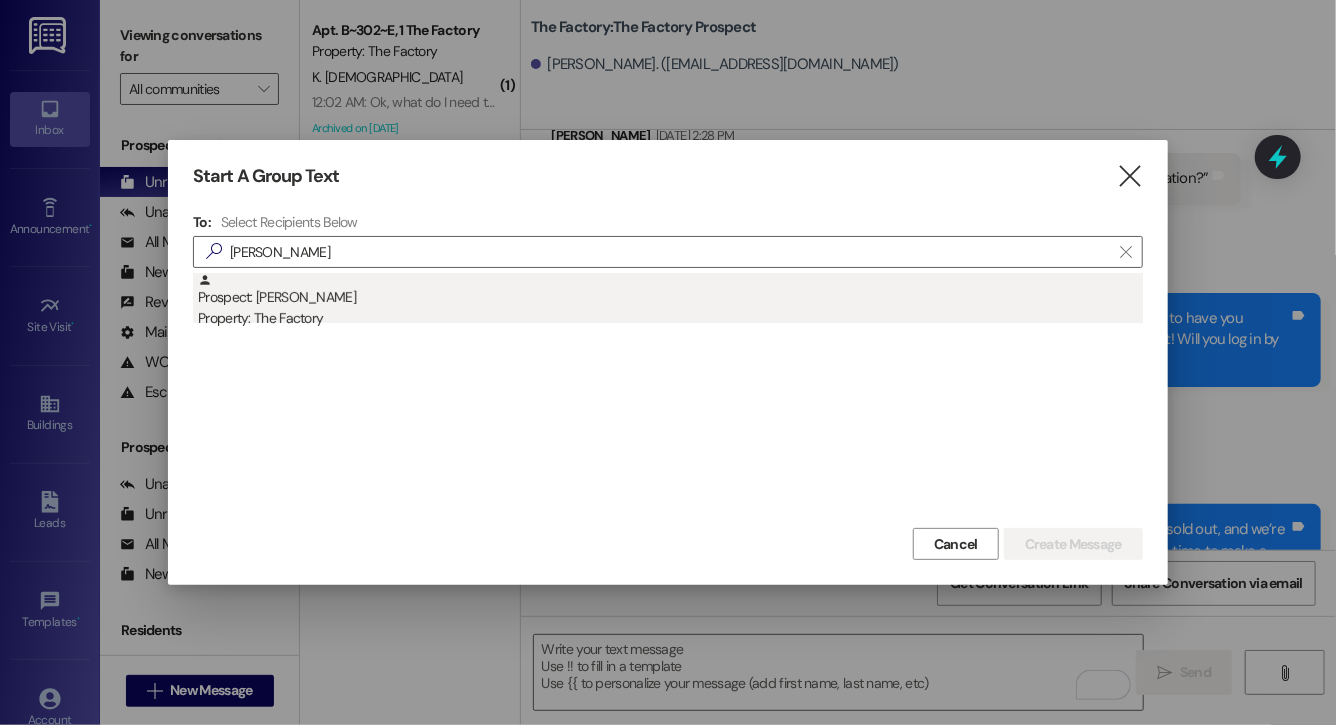 click on "Prospect: [PERSON_NAME] Property: The Factory" at bounding box center [670, 301] 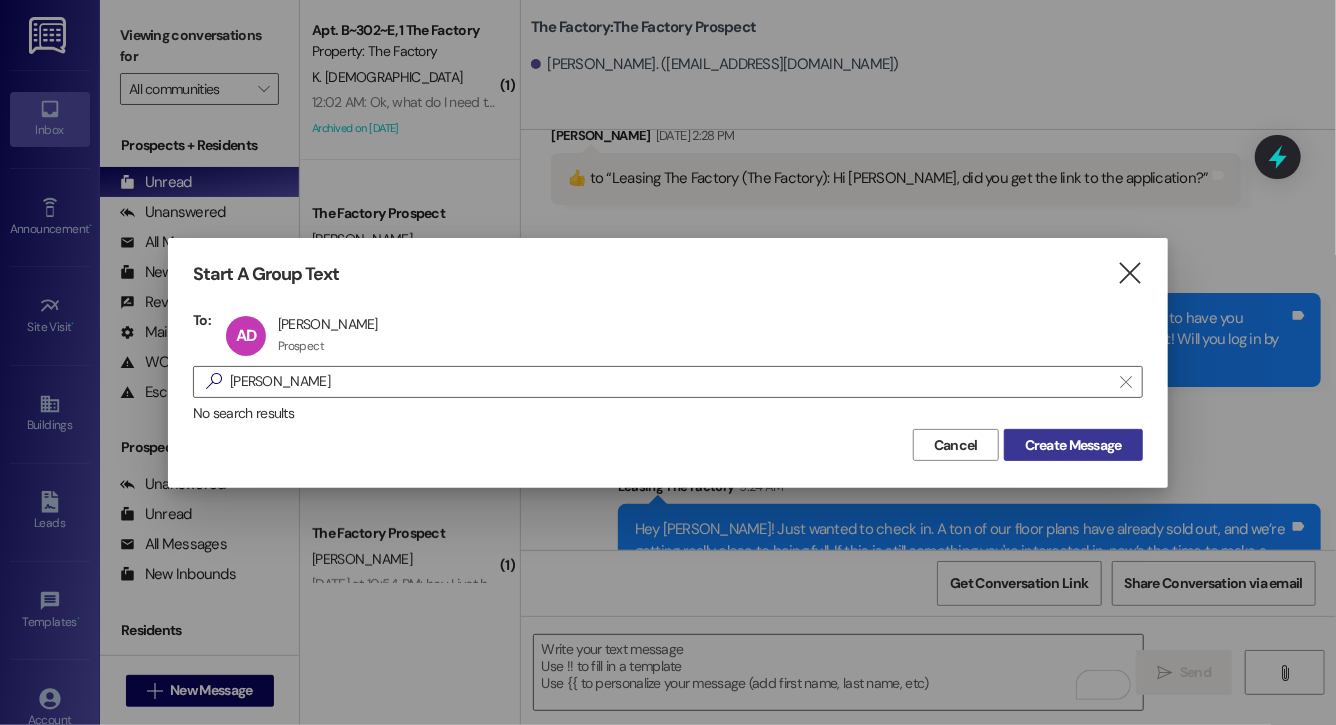 click on "Create Message" at bounding box center [1073, 445] 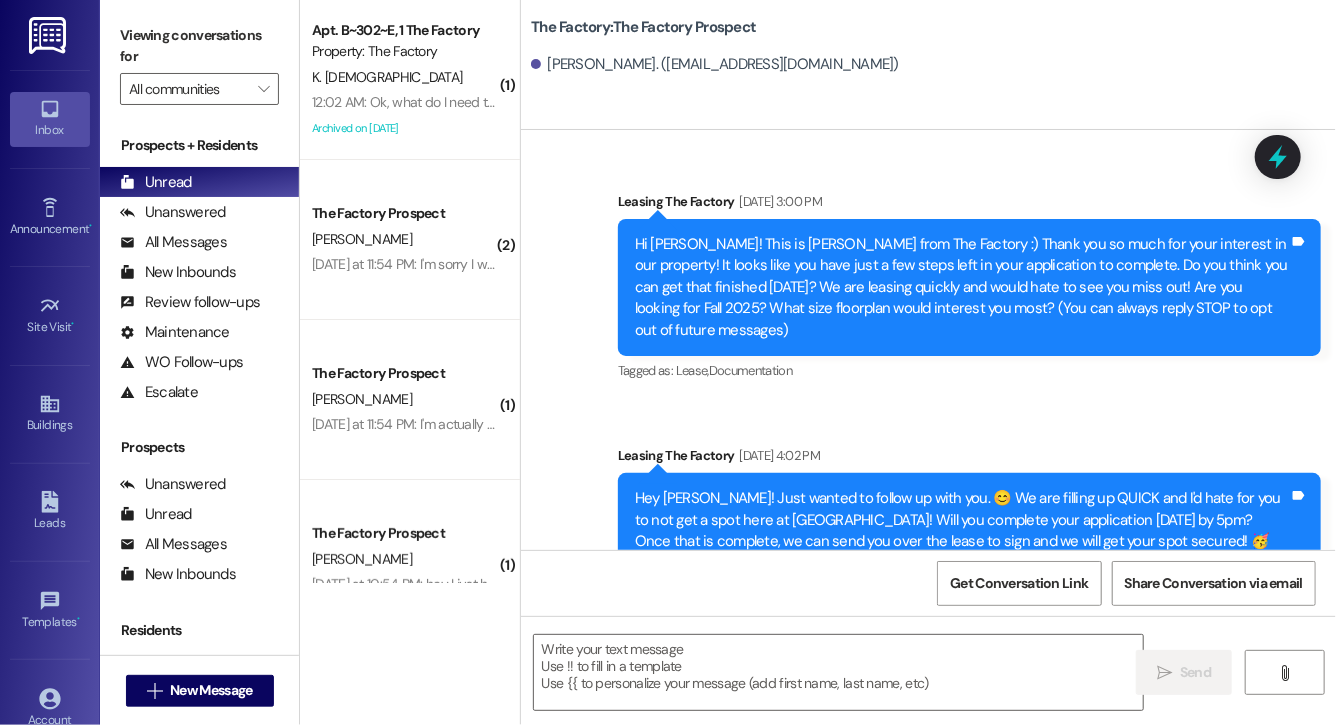 scroll, scrollTop: 16937, scrollLeft: 0, axis: vertical 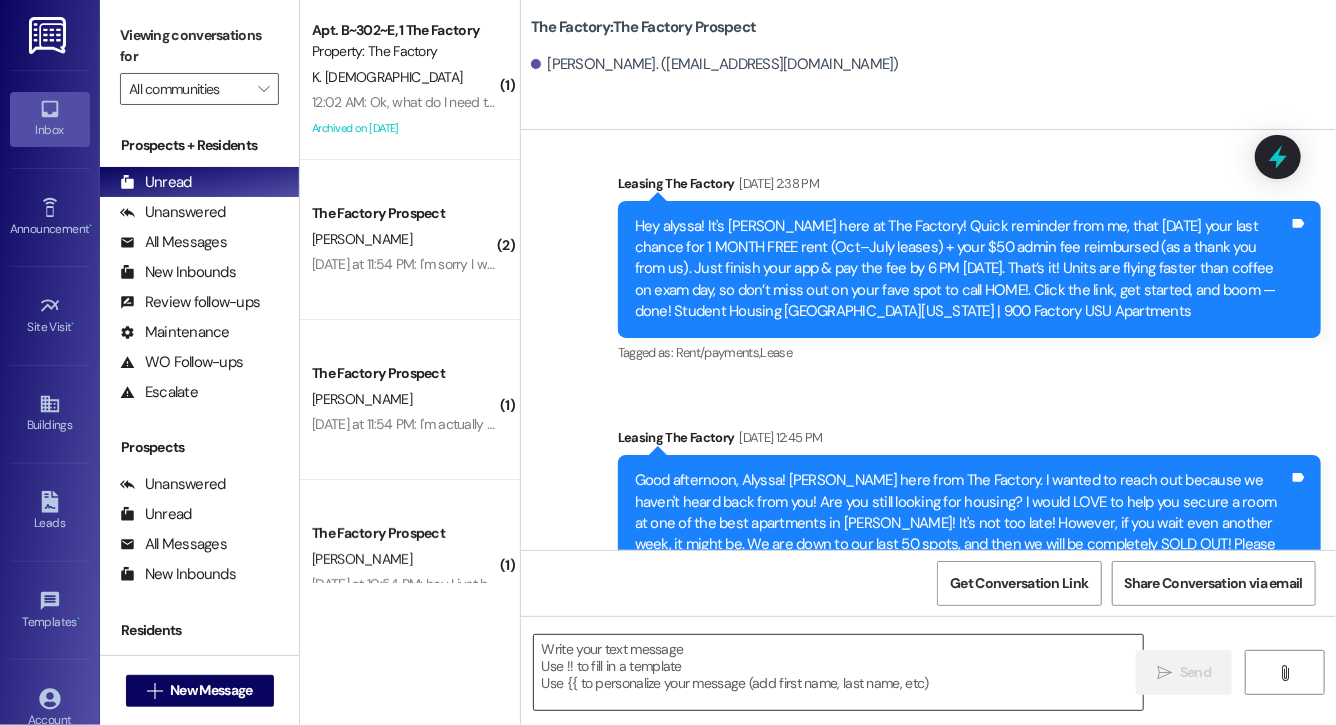 click at bounding box center [838, 672] 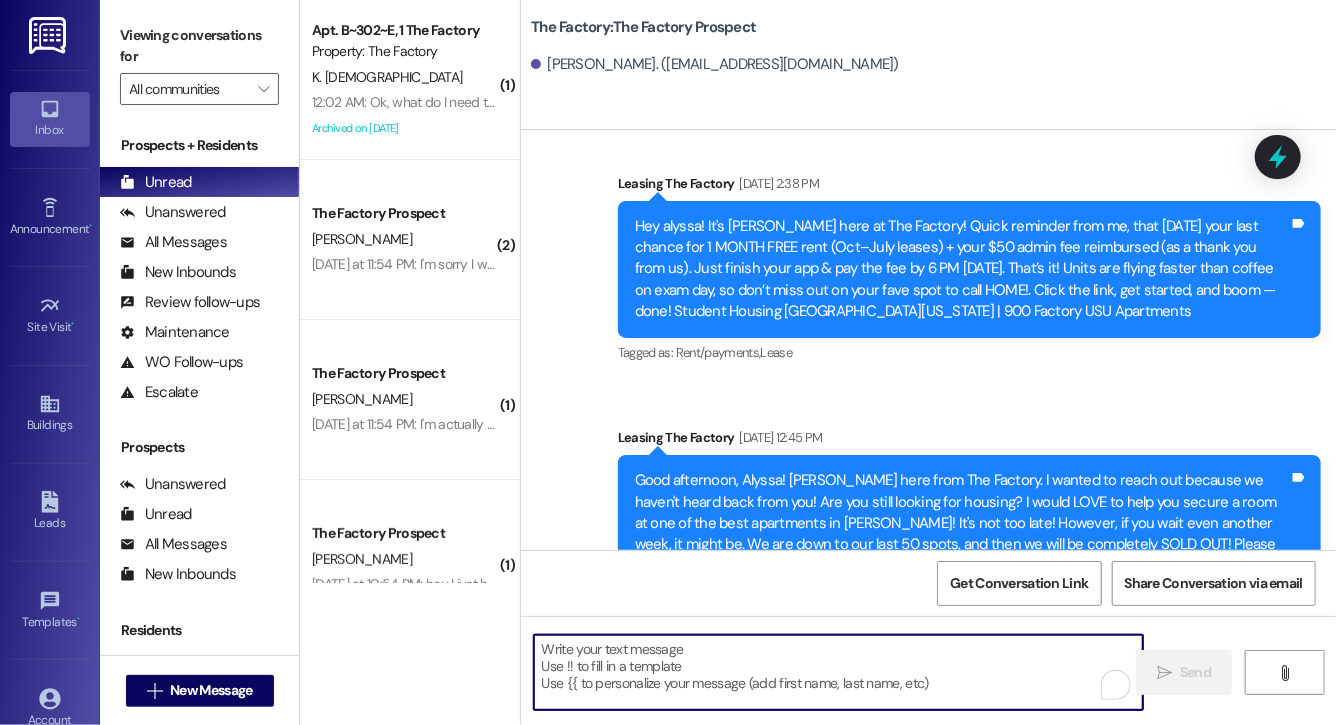 paste on "Hey [PERSON_NAME]! Just wanted to check in. A ton of our floor plans have already sold out, and we’re getting really close to being full. If this is still something you're interested in, now’s the time to make a move before it’s too late. I’d hate for you to miss out on the spot you wanted. Let me know if you have any questions or need help locking something in. I’m here for you! -[PERSON_NAME]" 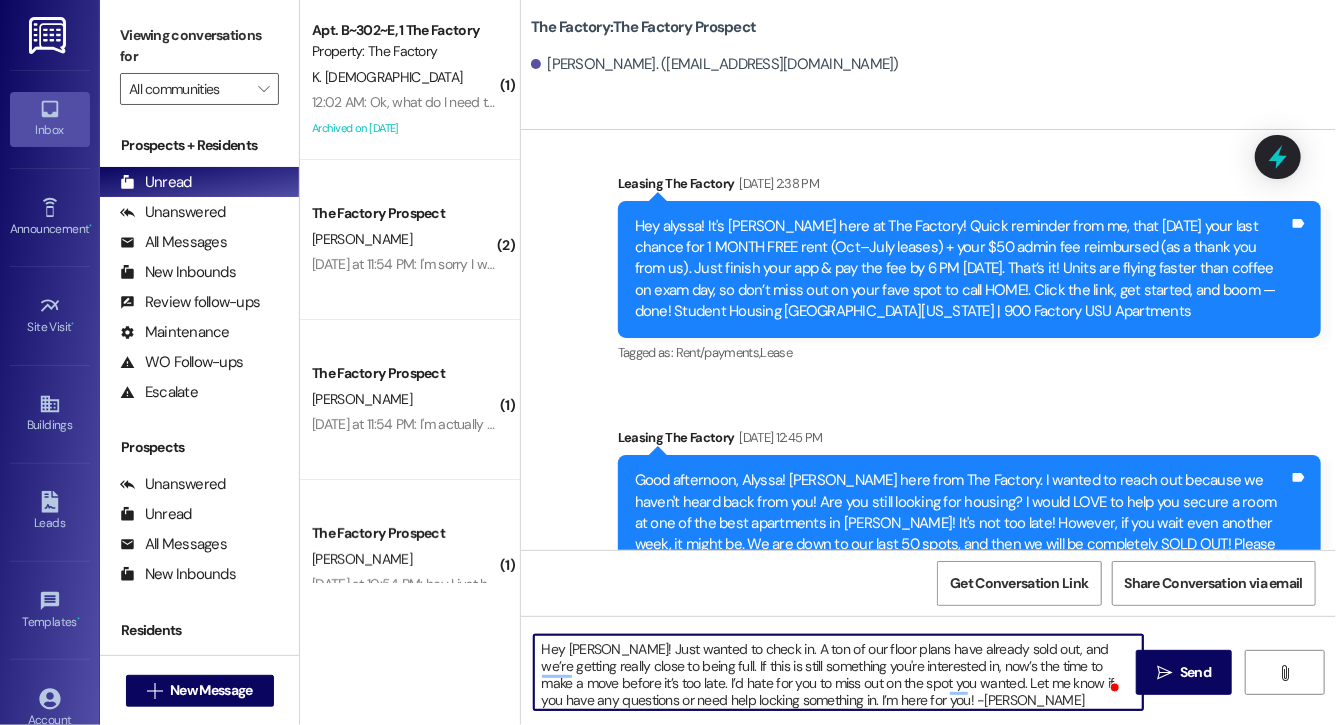 click on "Hey [PERSON_NAME]! Just wanted to check in. A ton of our floor plans have already sold out, and we’re getting really close to being full. If this is still something you're interested in, now’s the time to make a move before it’s too late. I’d hate for you to miss out on the spot you wanted. Let me know if you have any questions or need help locking something in. I’m here for you! -[PERSON_NAME]" at bounding box center [838, 672] 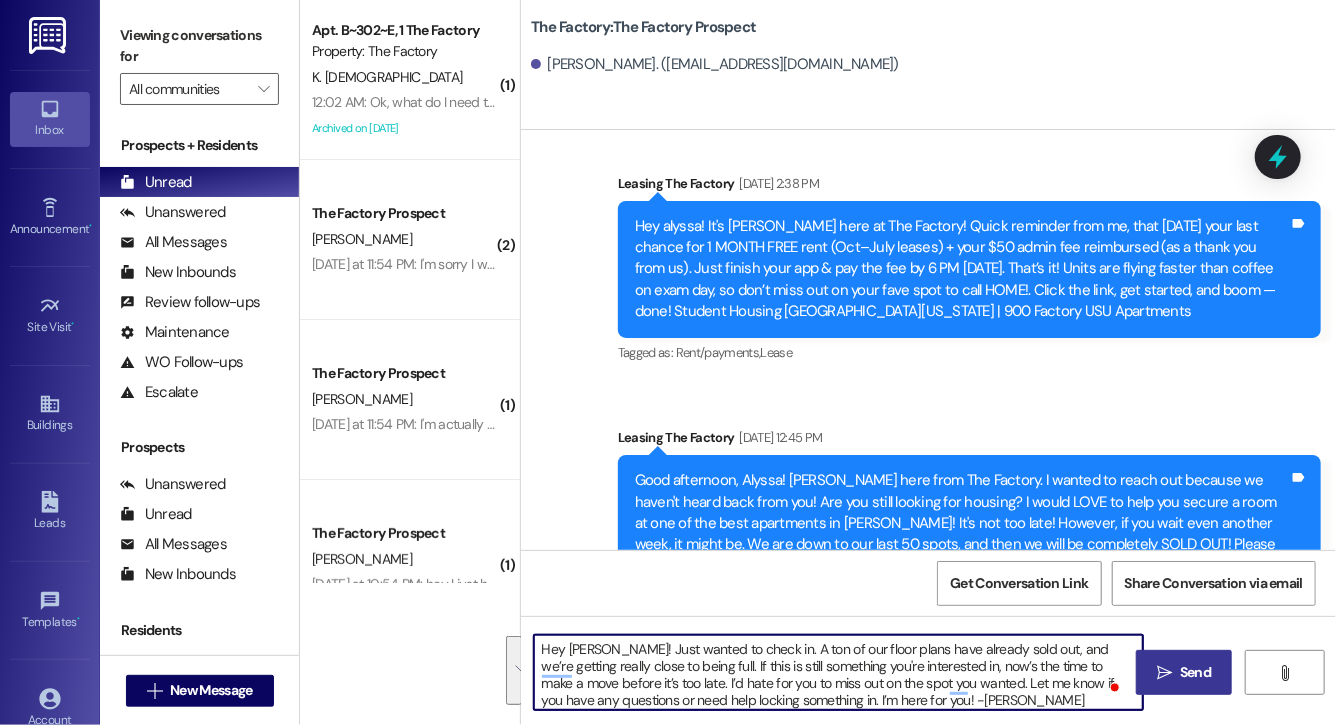 type on "Hey [PERSON_NAME]! Just wanted to check in. A ton of our floor plans have already sold out, and we’re getting really close to being full. If this is still something you're interested in, now’s the time to make a move before it’s too late. I’d hate for you to miss out on the spot you wanted. Let me know if you have any questions or need help locking something in. I’m here for you! -[PERSON_NAME]" 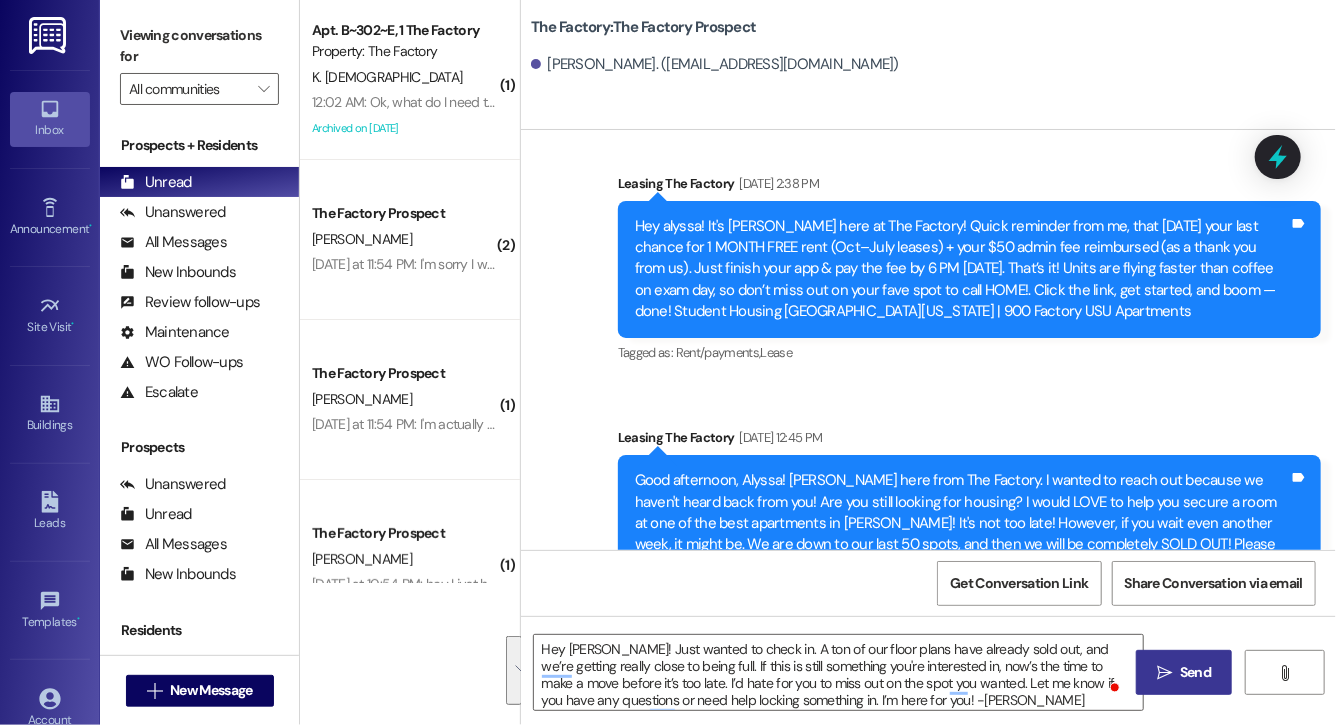 click on "Send" at bounding box center (1195, 672) 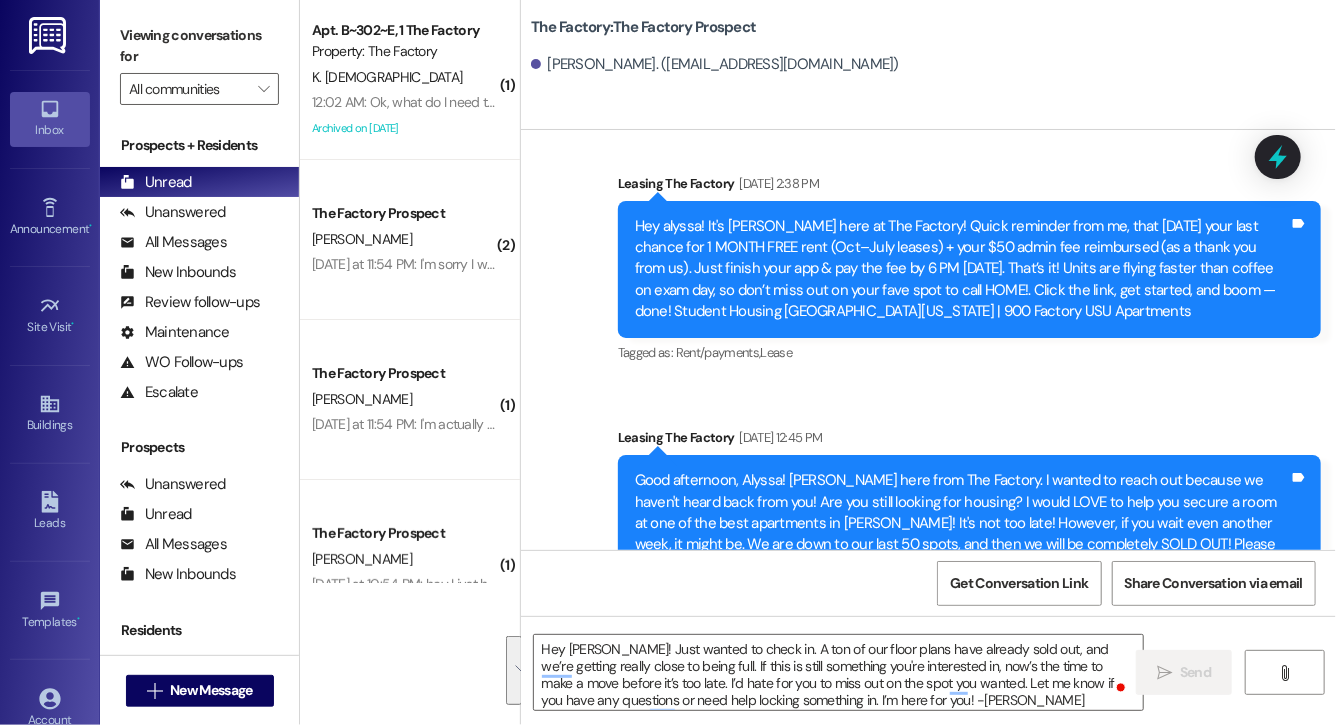 type 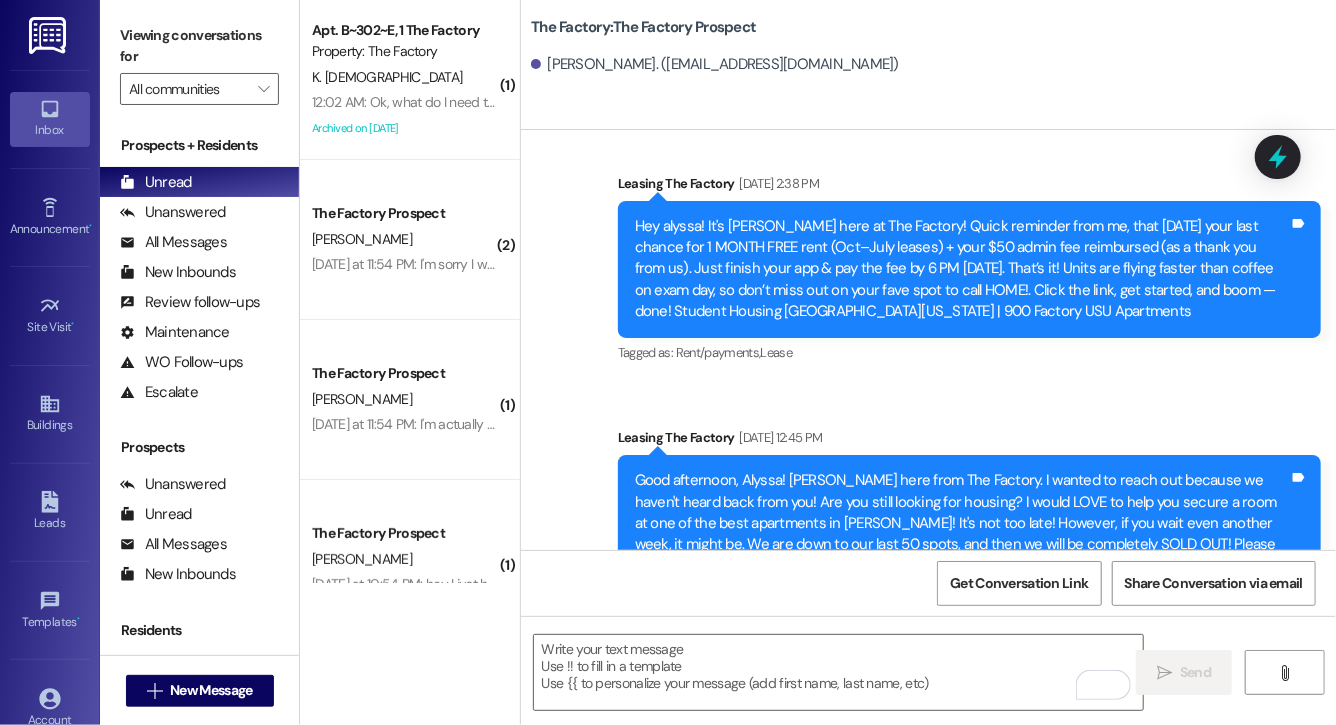 scroll, scrollTop: 17140, scrollLeft: 0, axis: vertical 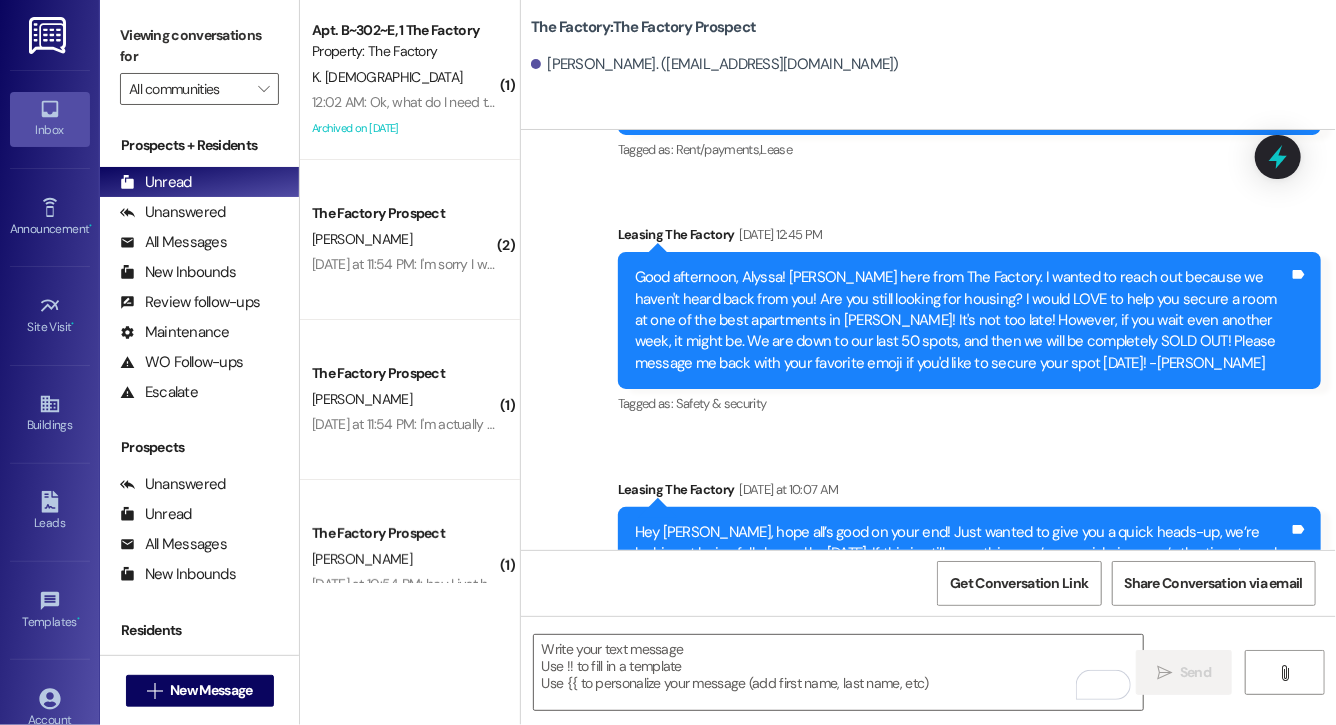 click on "Hey [PERSON_NAME]! Just wanted to check in. A ton of our floor plans have already sold out, and we’re getting really close to being full. If this is still something you're interested in, now’s the time to make a move before it’s too late. I’d hate for you to miss out on the spot you wanted. Let me know if you have any questions or need help locking something in. I’m here for you! -[PERSON_NAME]" at bounding box center [962, 798] 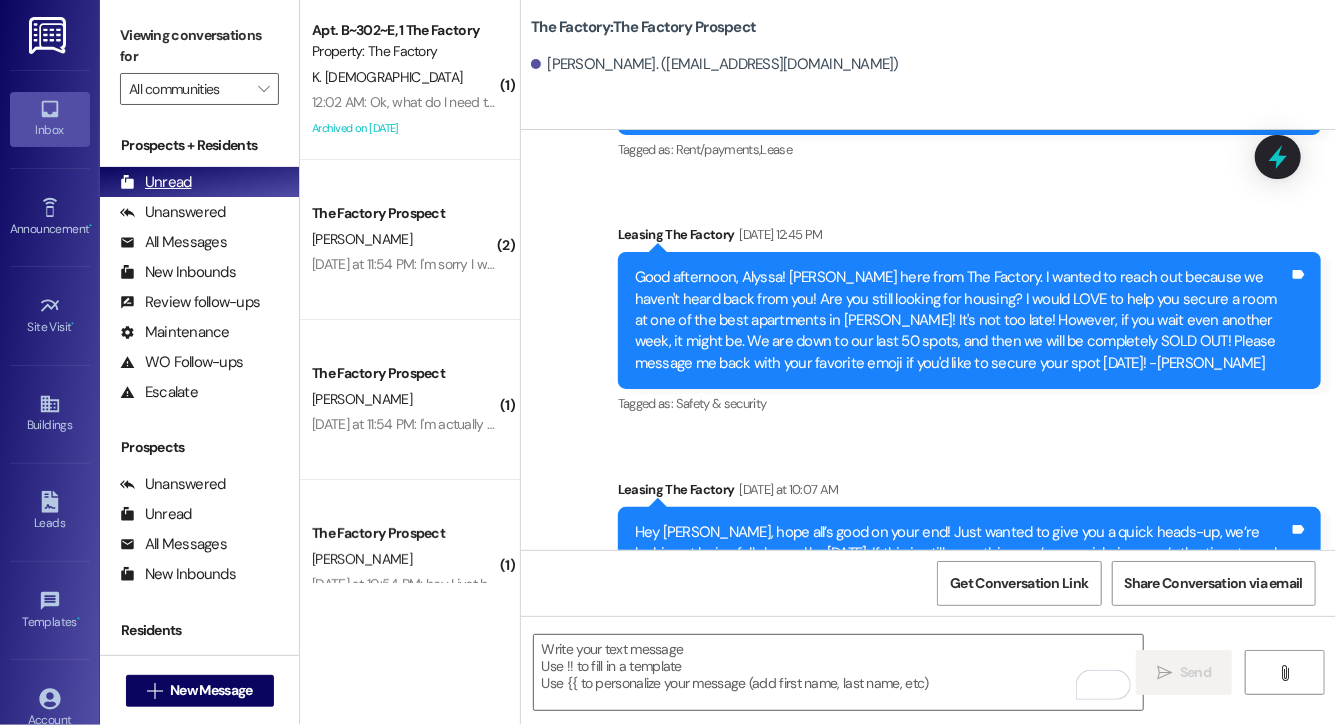 click on "Unread (0)" at bounding box center [199, 182] 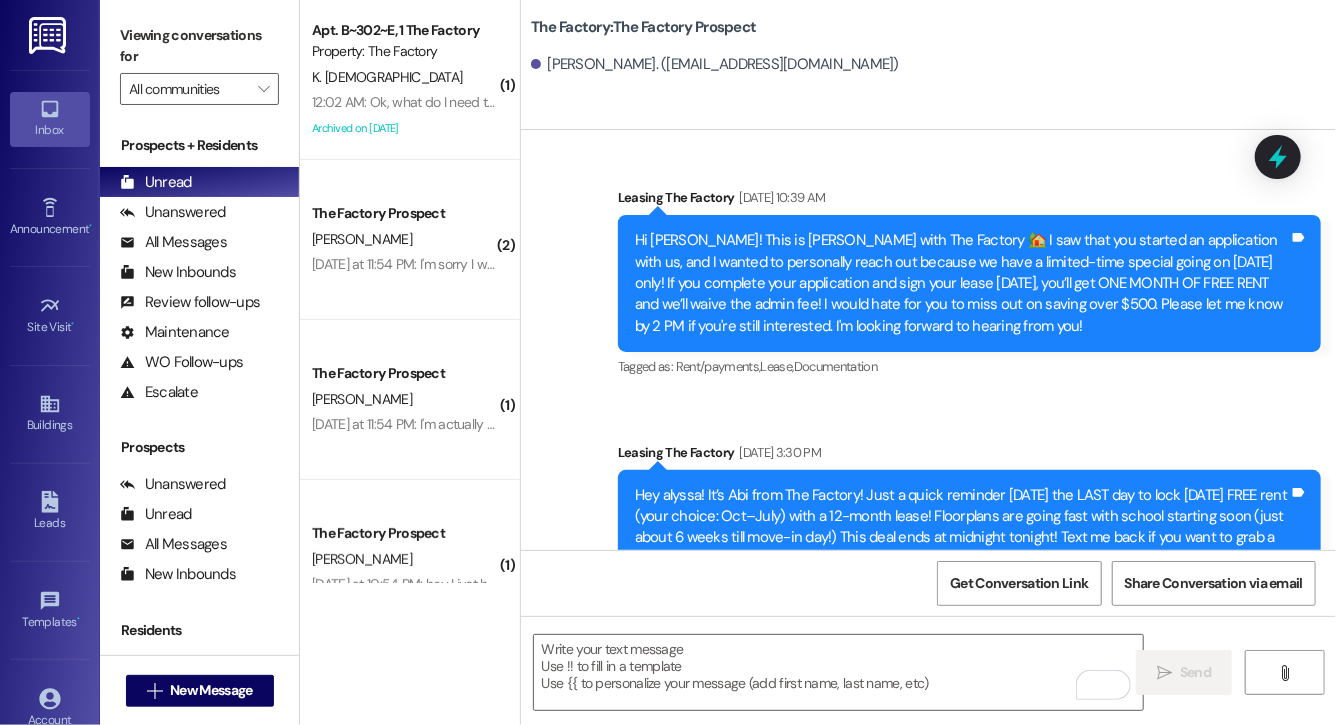scroll, scrollTop: 17140, scrollLeft: 0, axis: vertical 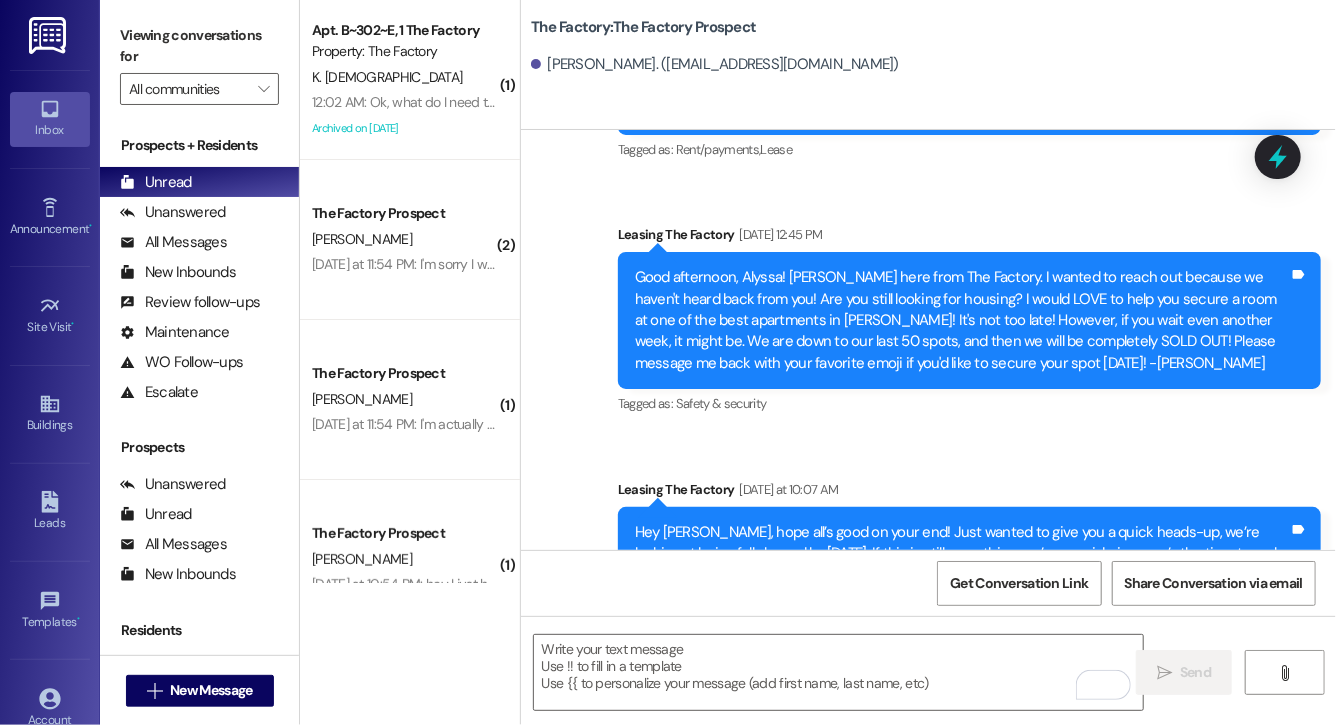 drag, startPoint x: 596, startPoint y: 376, endPoint x: 897, endPoint y: 533, distance: 339.4849 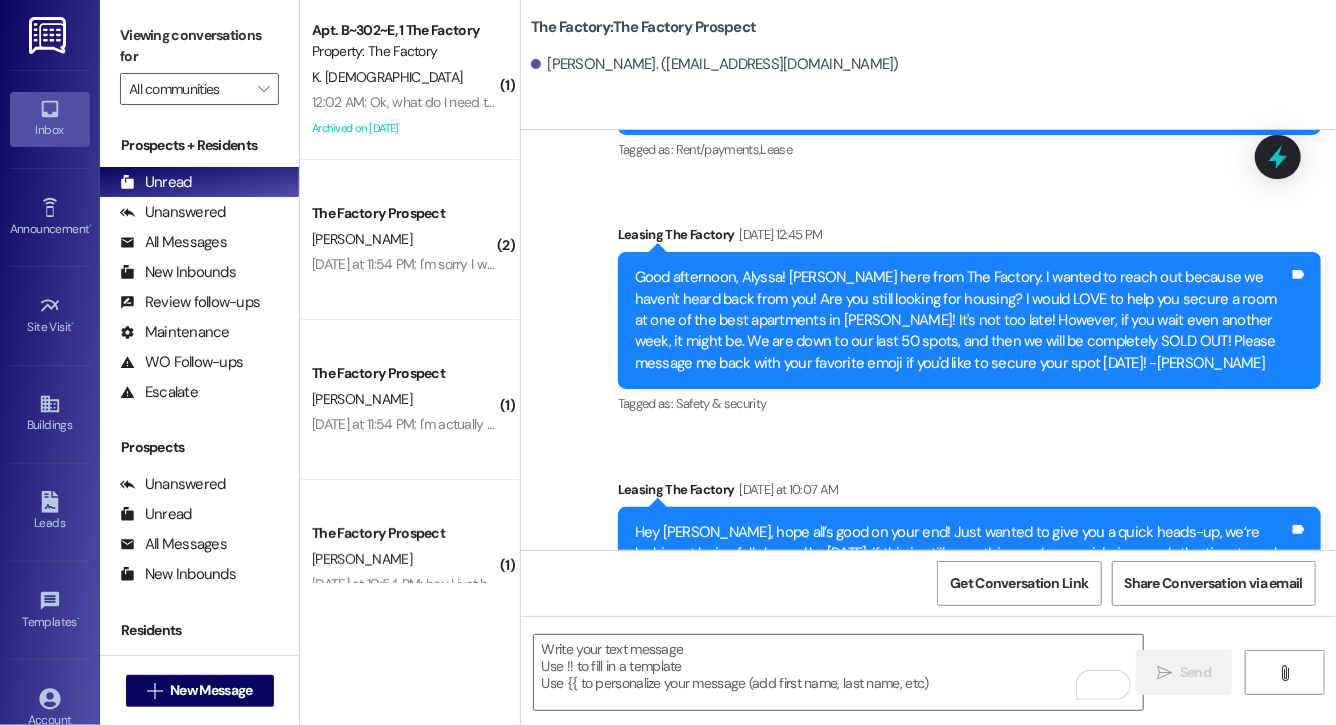 drag, startPoint x: 623, startPoint y: 374, endPoint x: 911, endPoint y: 575, distance: 351.20508 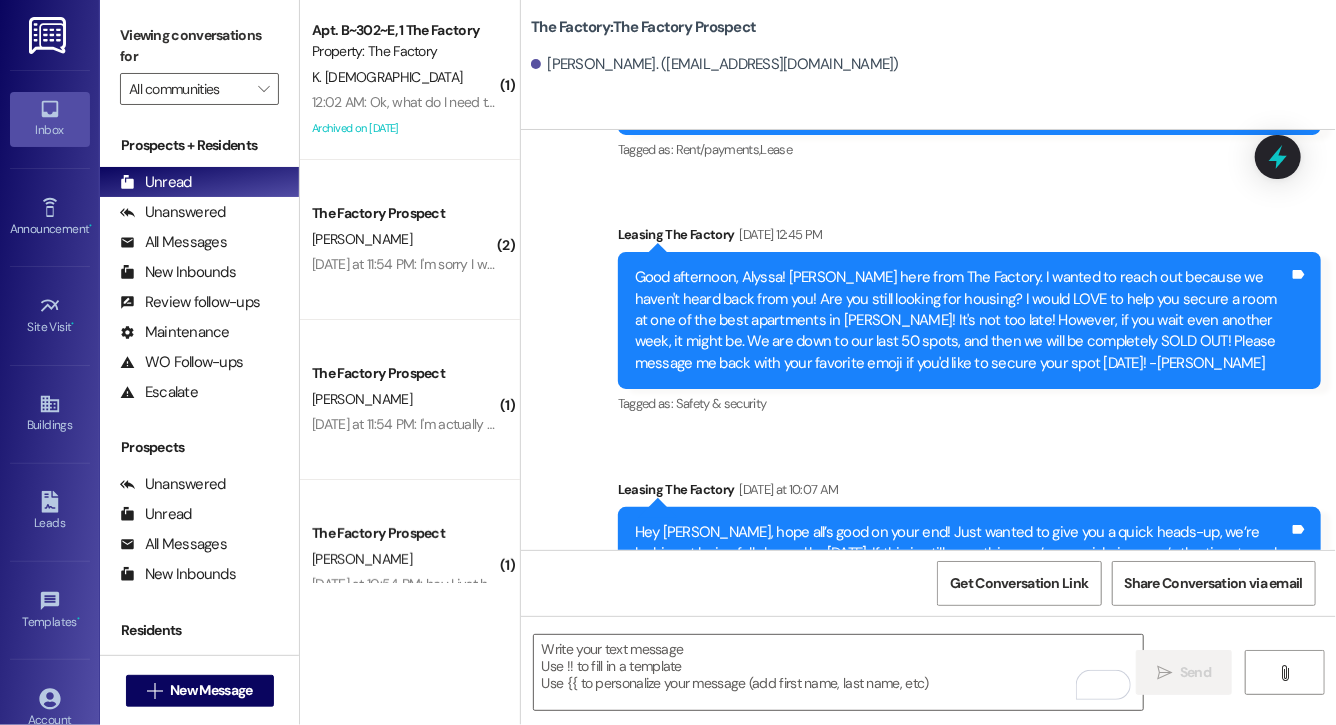 drag, startPoint x: 639, startPoint y: 354, endPoint x: 950, endPoint y: 620, distance: 409.23953 